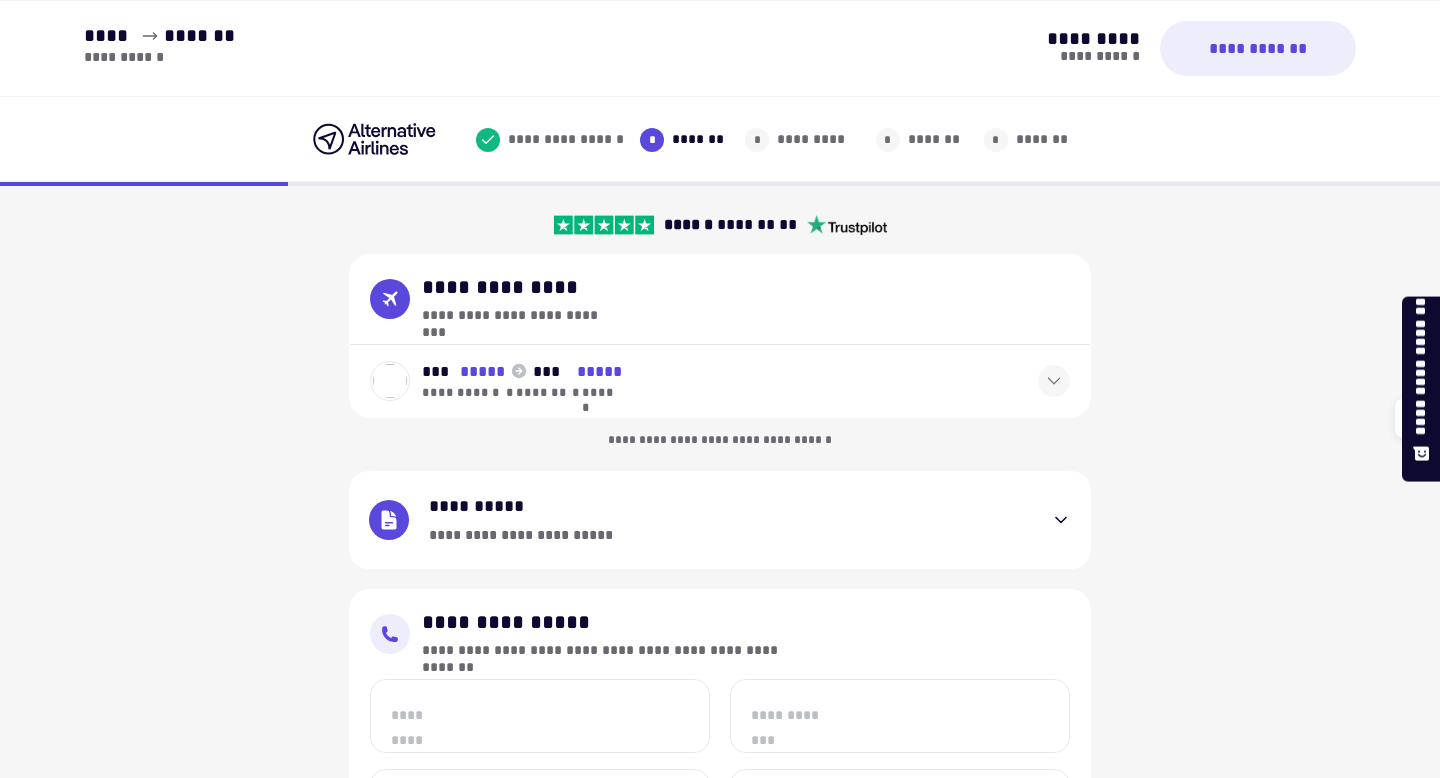 scroll, scrollTop: 0, scrollLeft: 0, axis: both 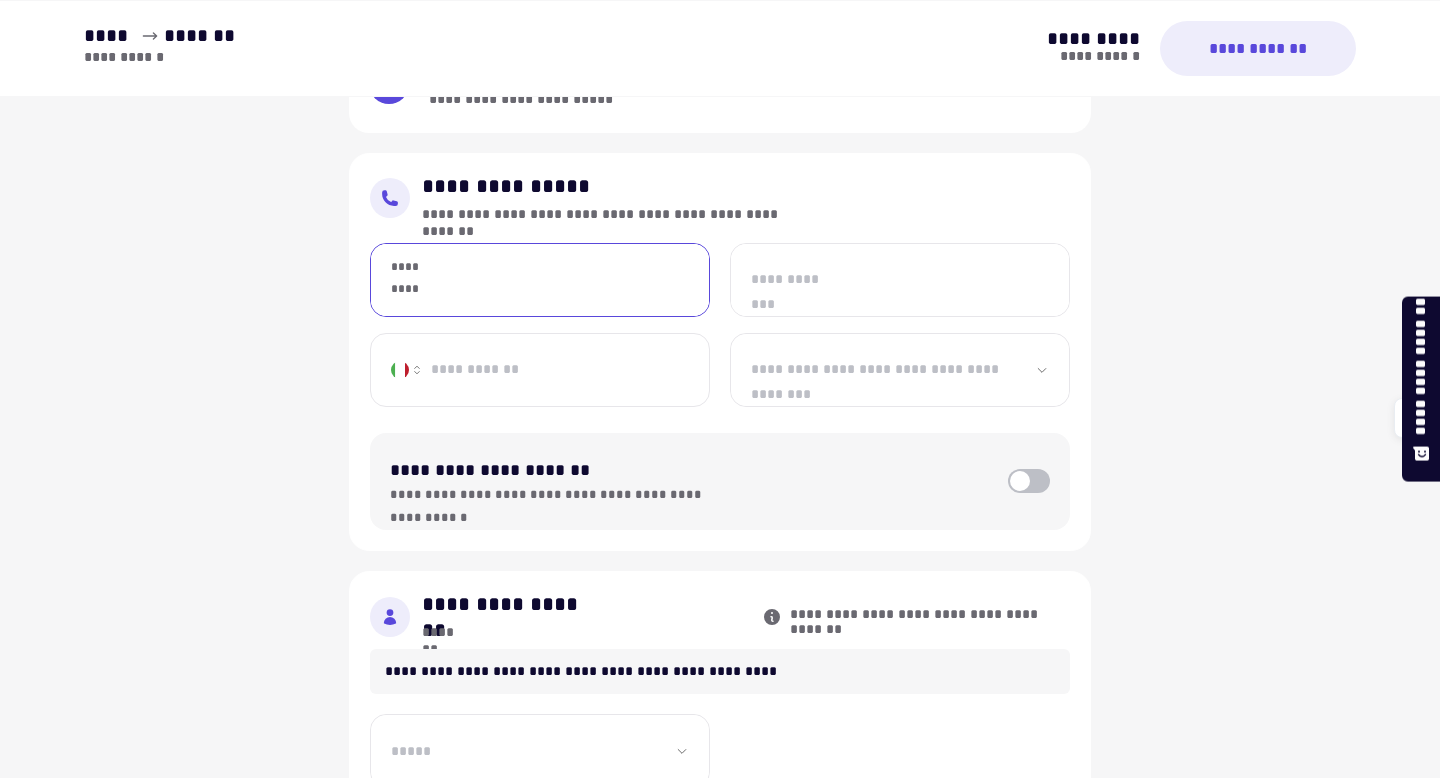 click on "*********" at bounding box center (540, 280) 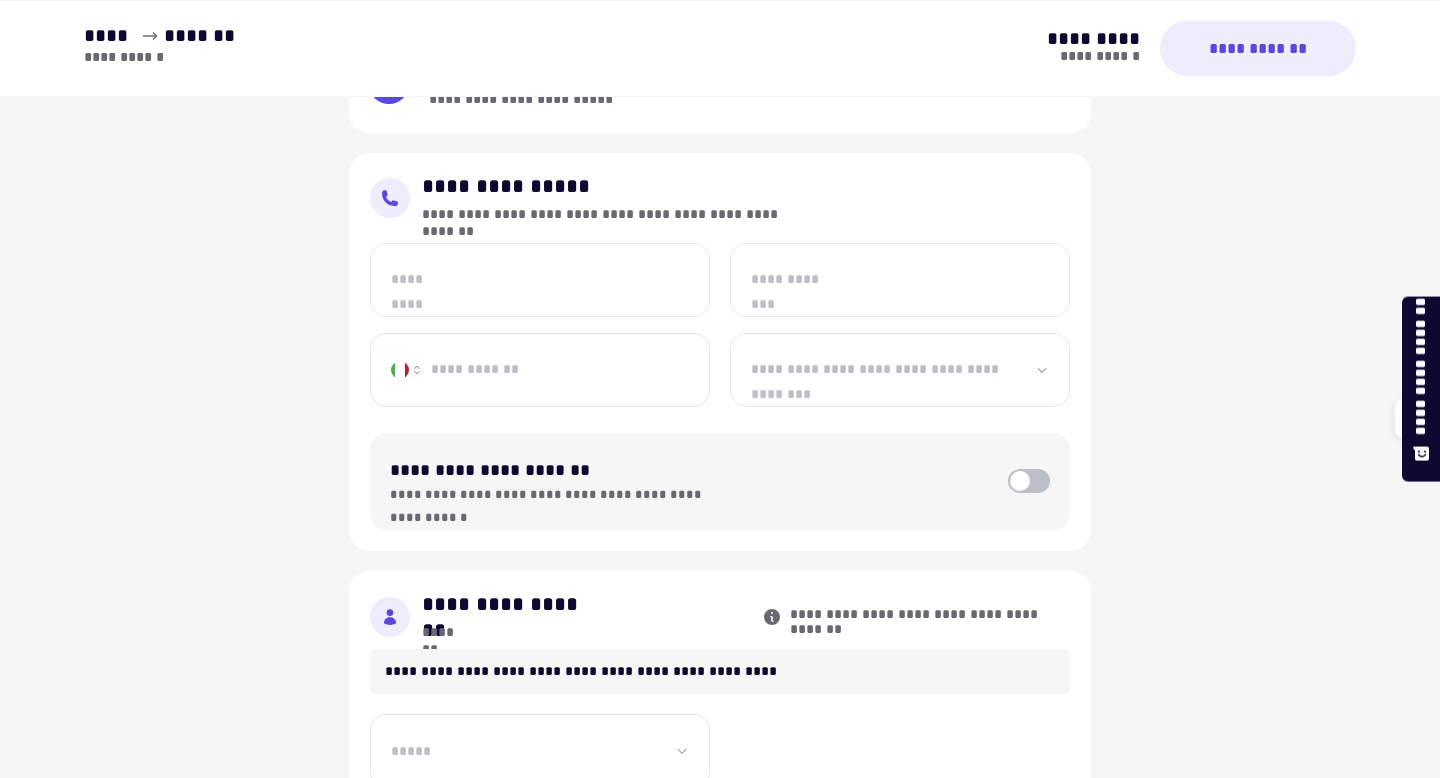 click on "**********" at bounding box center [720, 469] 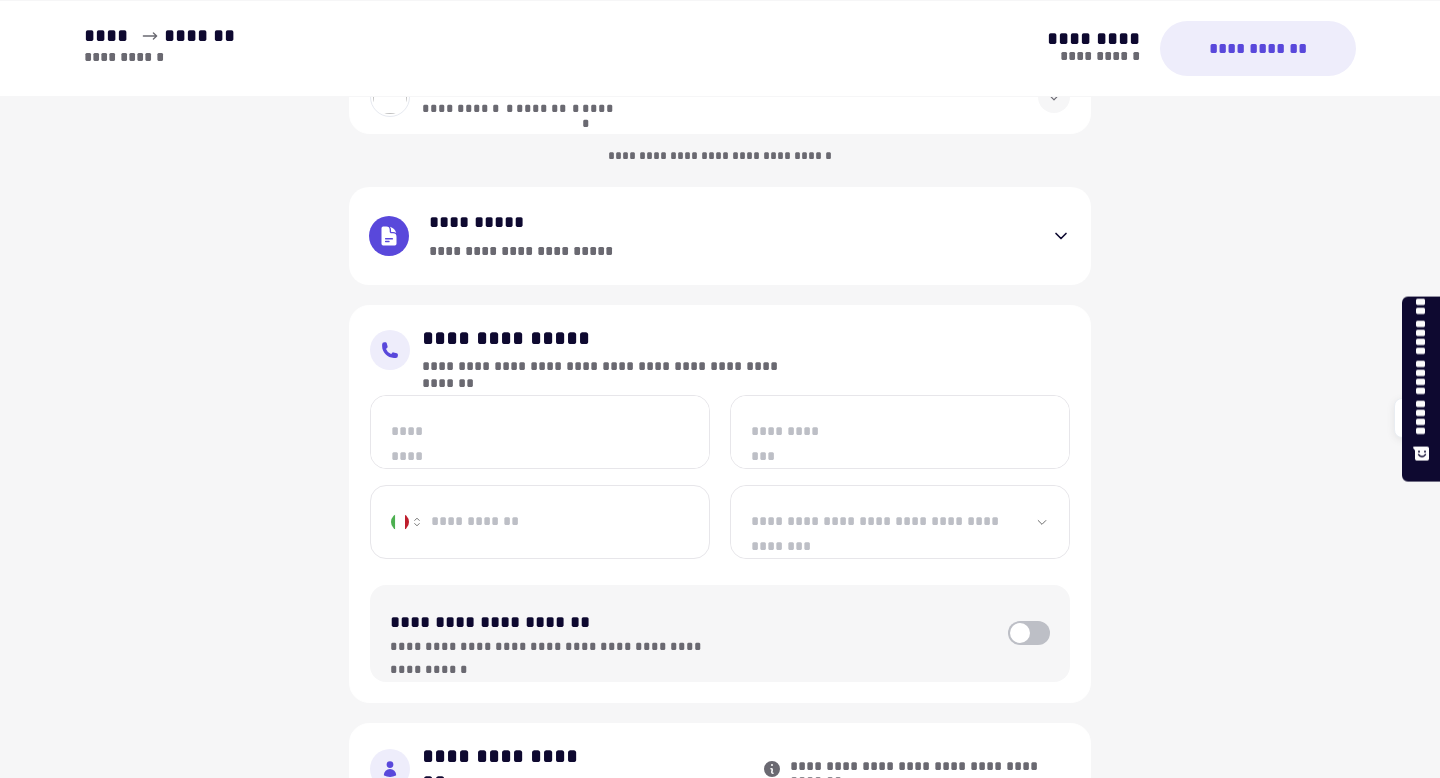 scroll, scrollTop: 0, scrollLeft: 0, axis: both 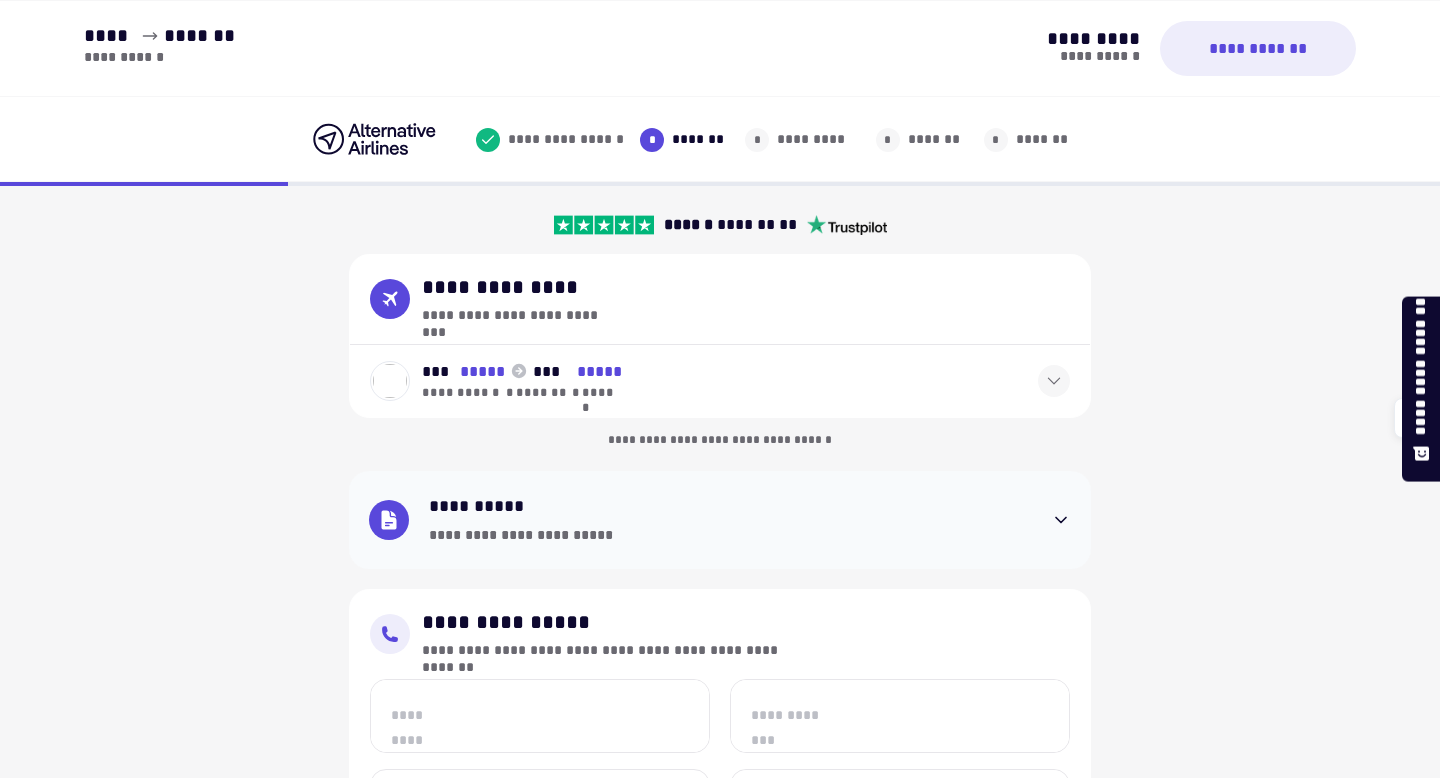click on "**********" at bounding box center (730, 536) 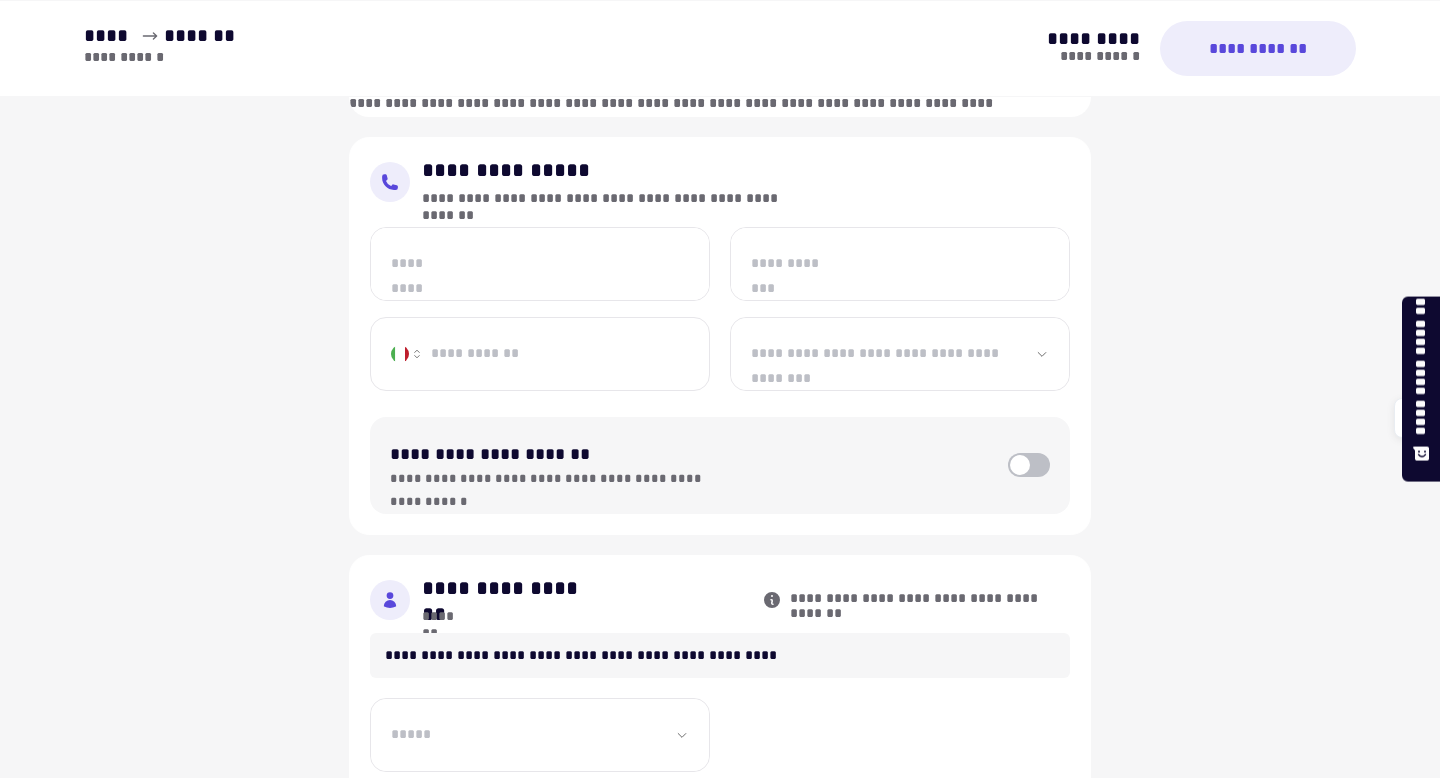 scroll, scrollTop: 633, scrollLeft: 0, axis: vertical 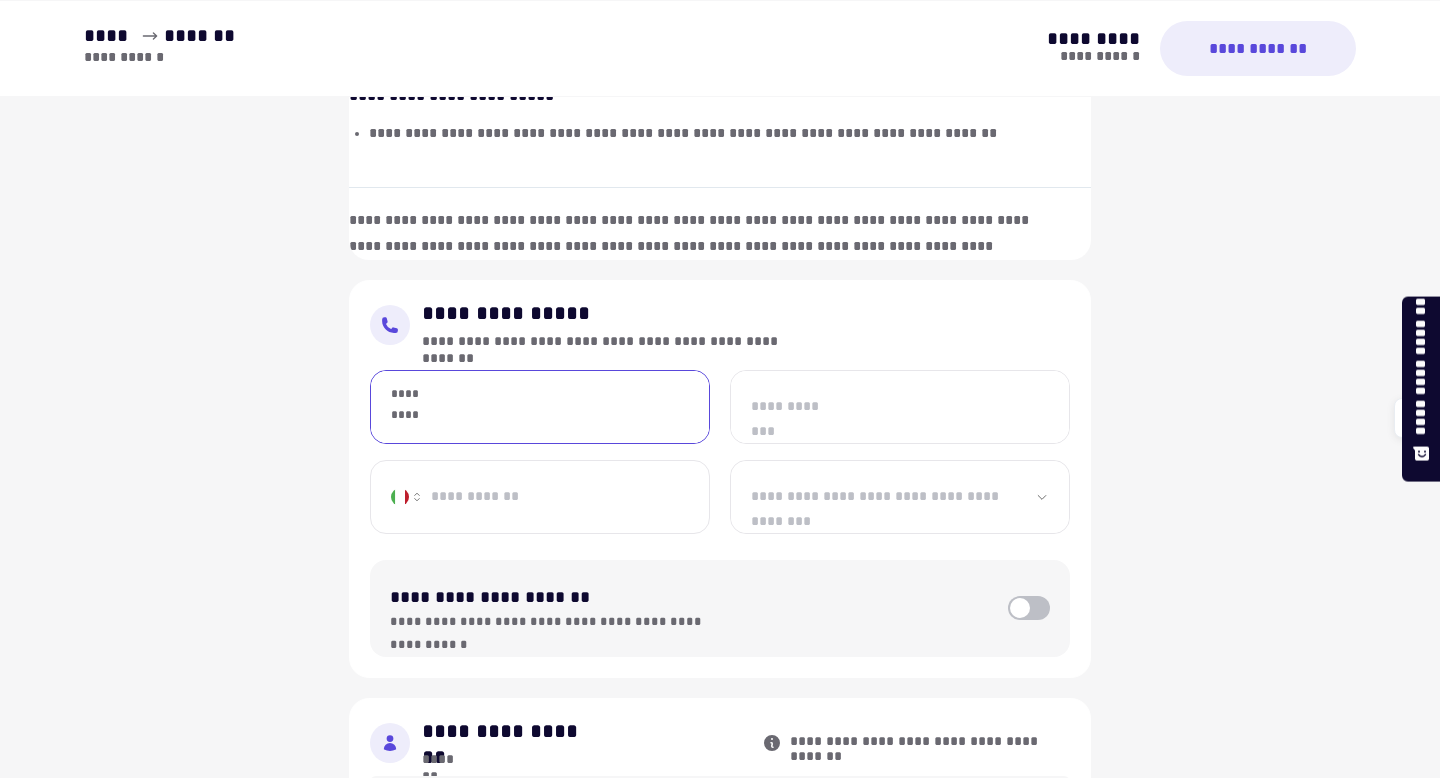 click on "*********" at bounding box center (540, 407) 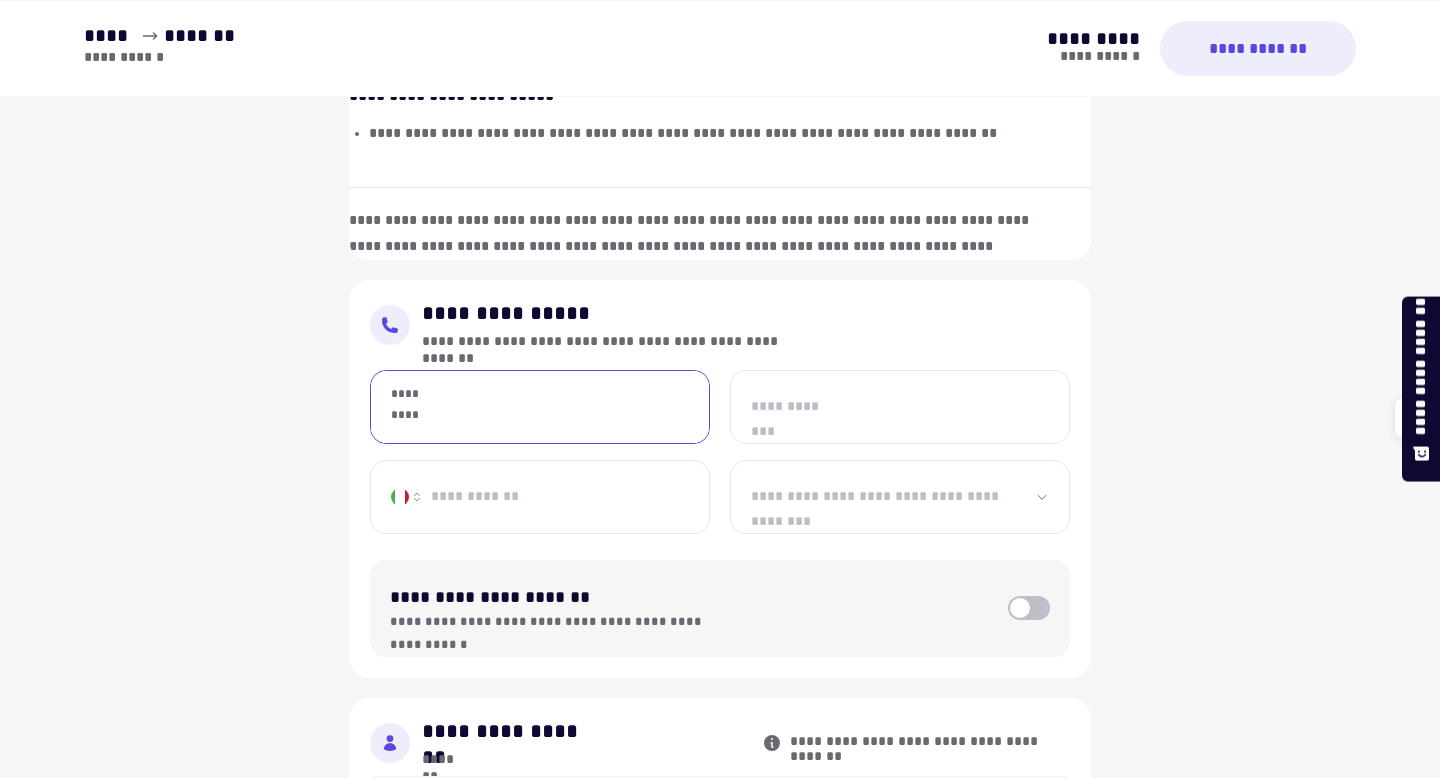 type on "**********" 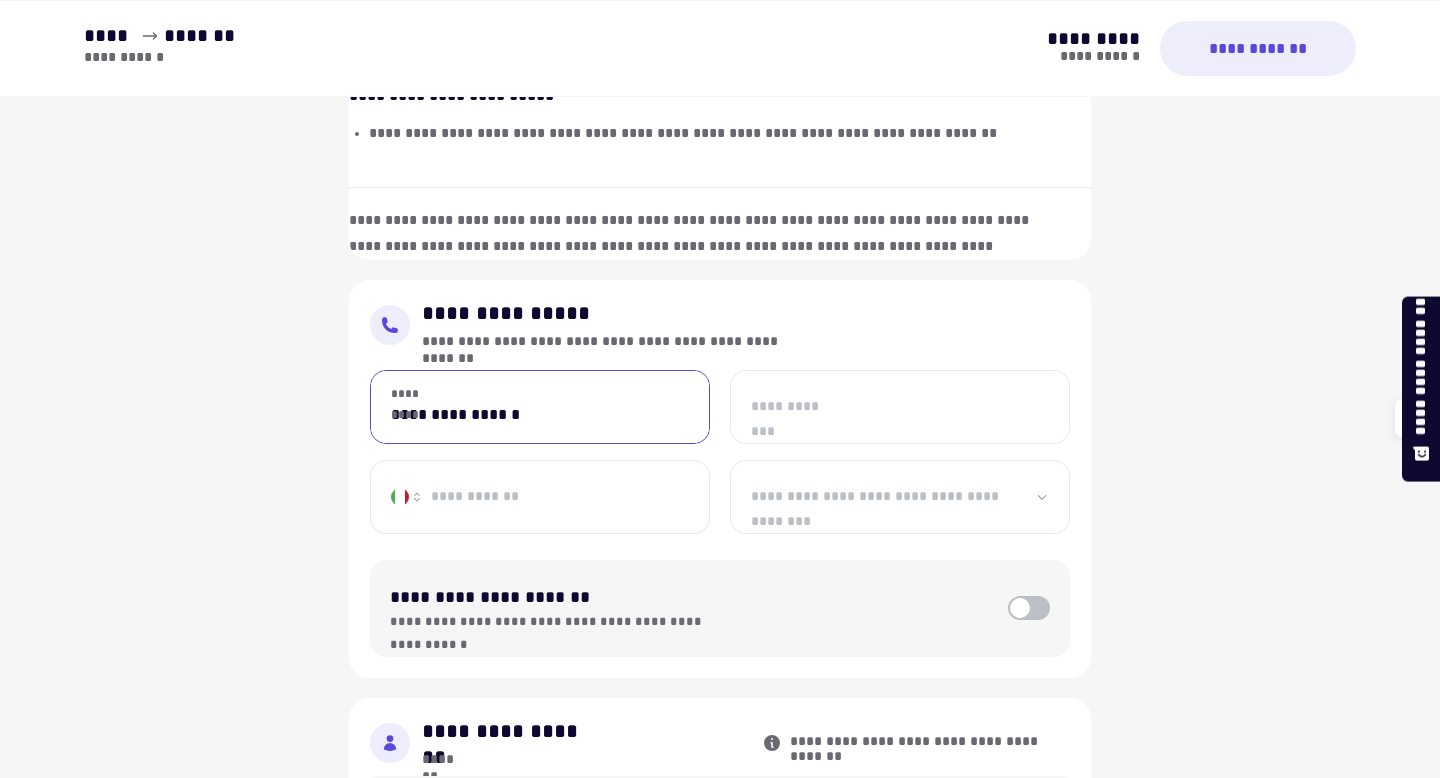 type on "**********" 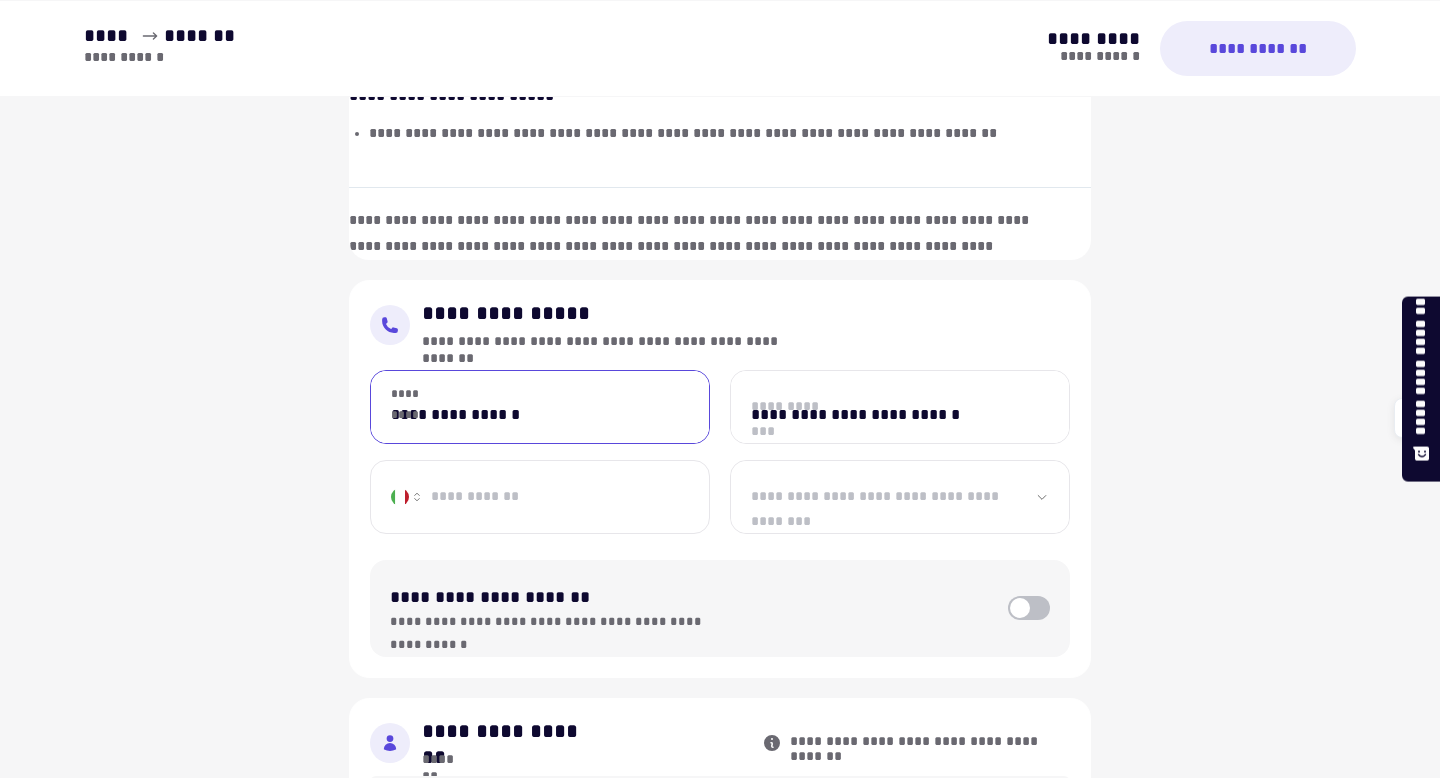 type on "**********" 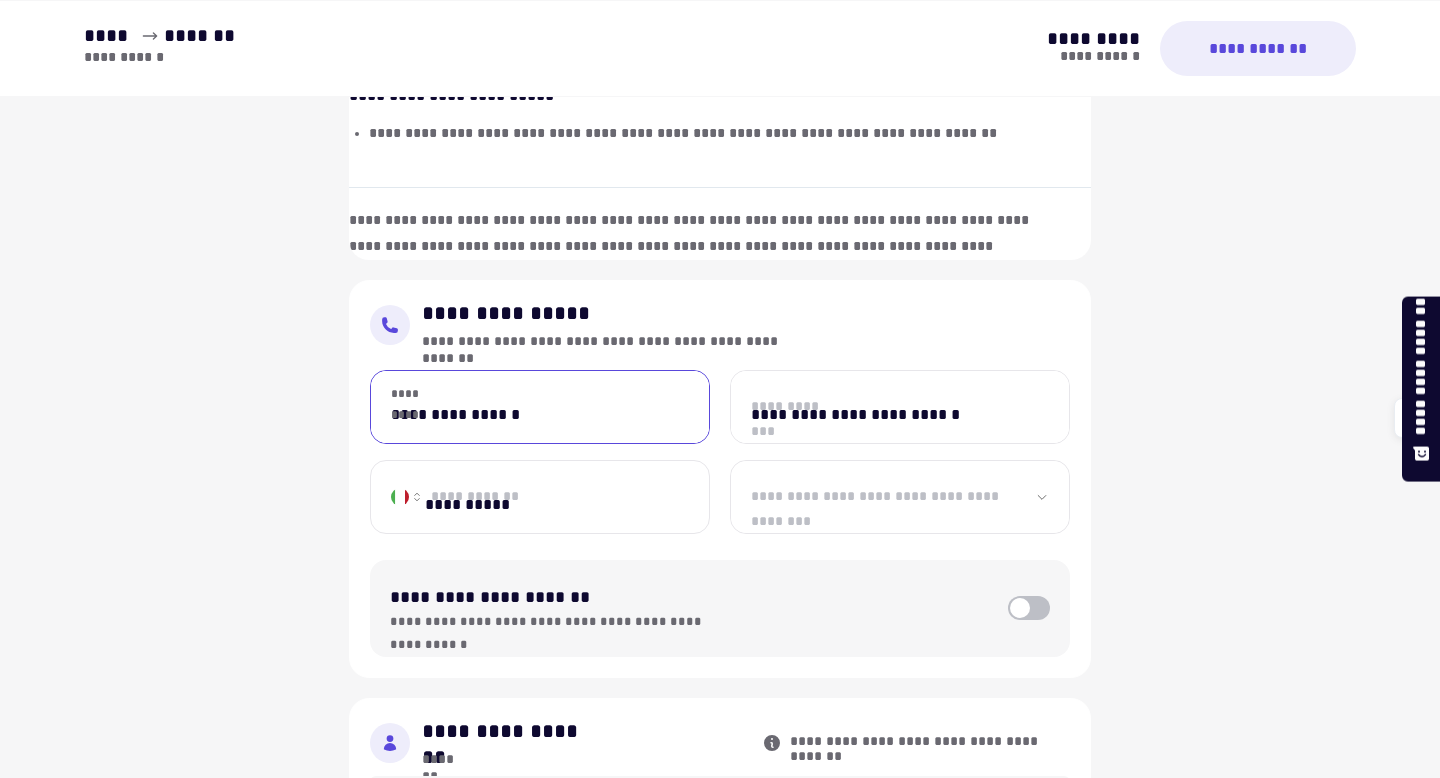 select on "*******" 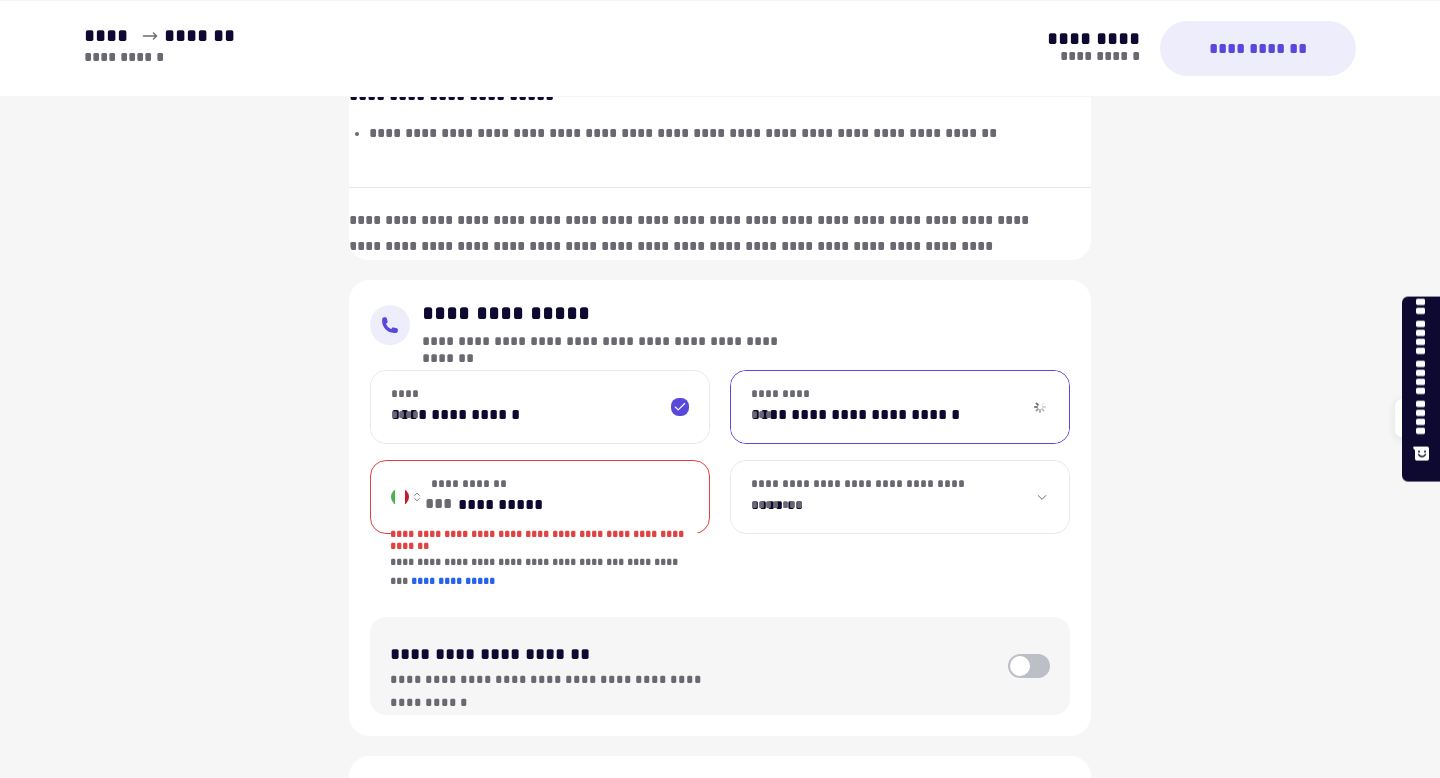 click on "**********" at bounding box center [900, 407] 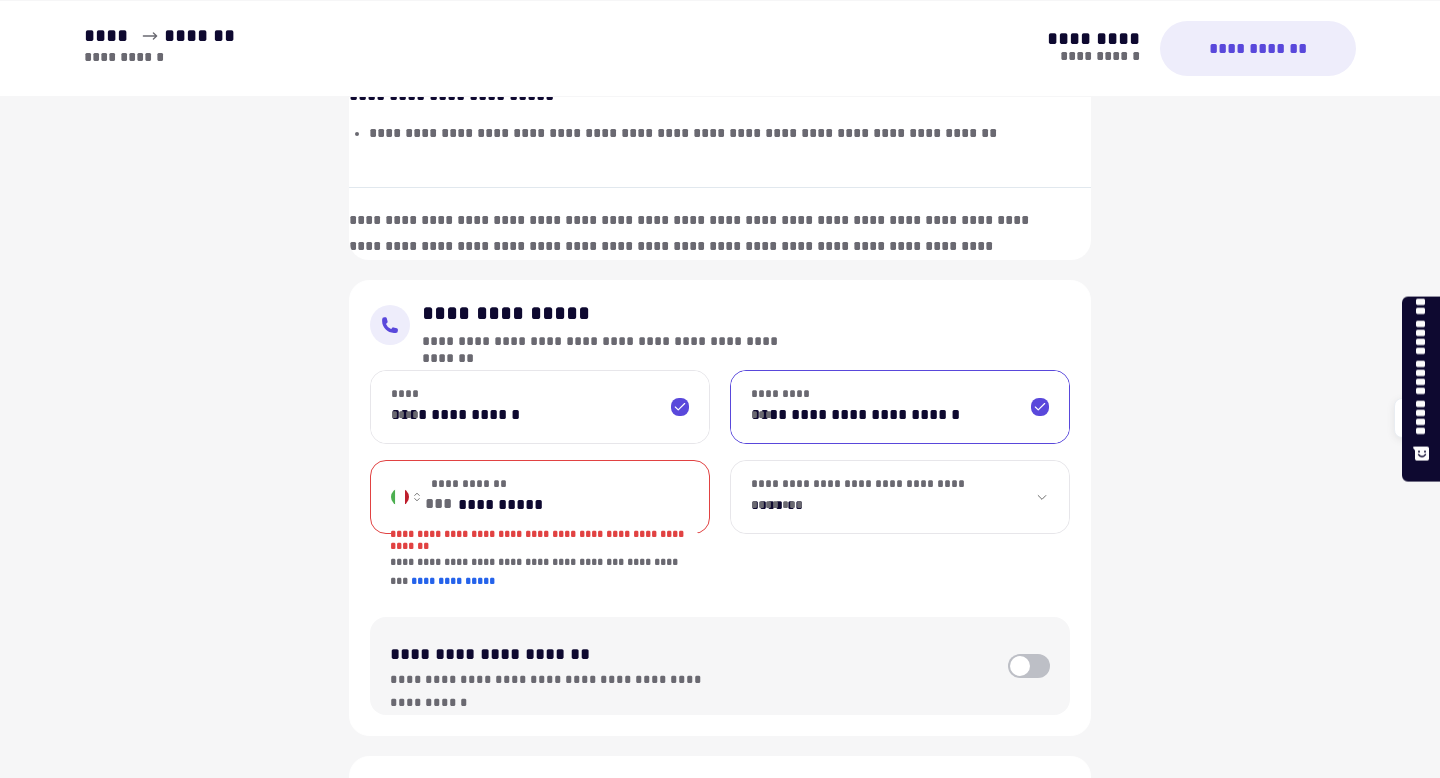 click on "**********" at bounding box center (900, 407) 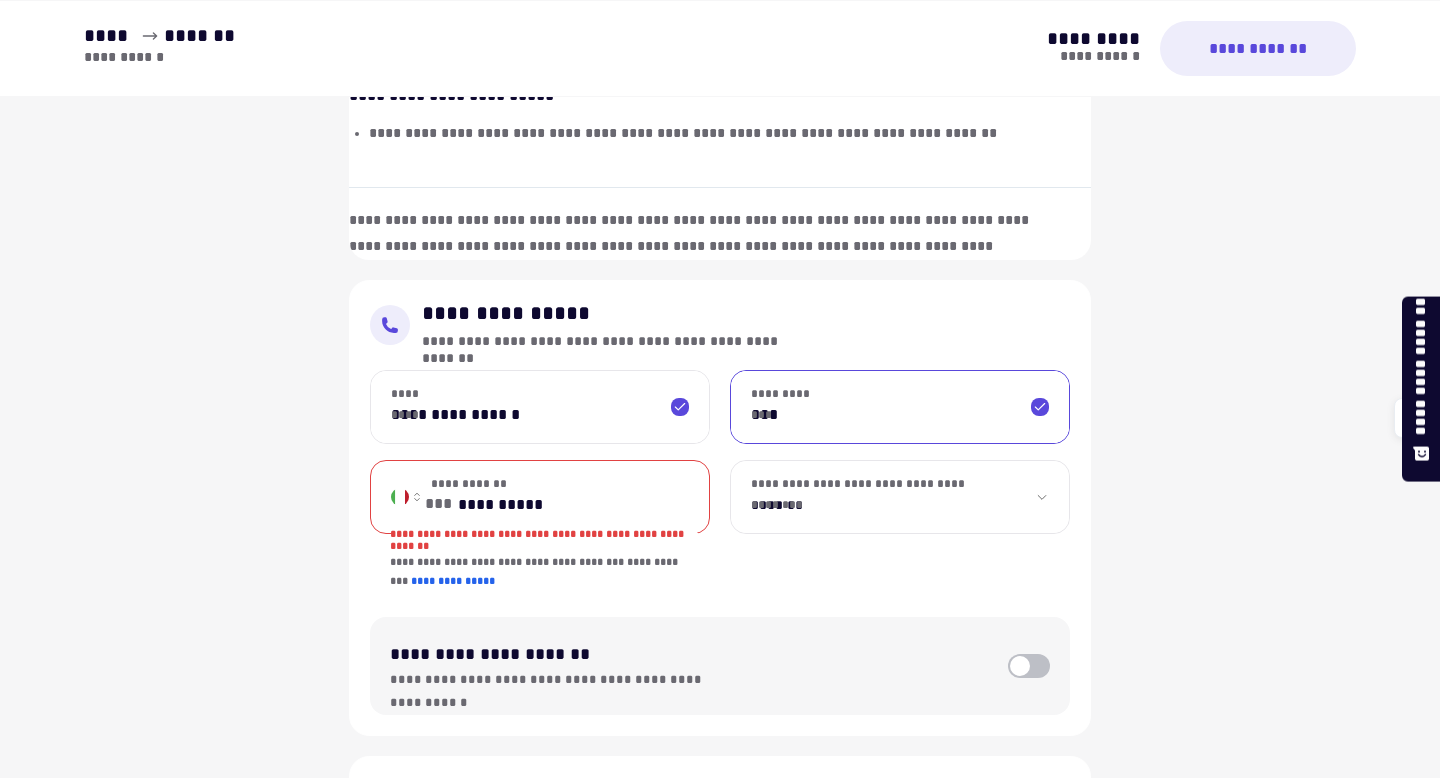 type on "**********" 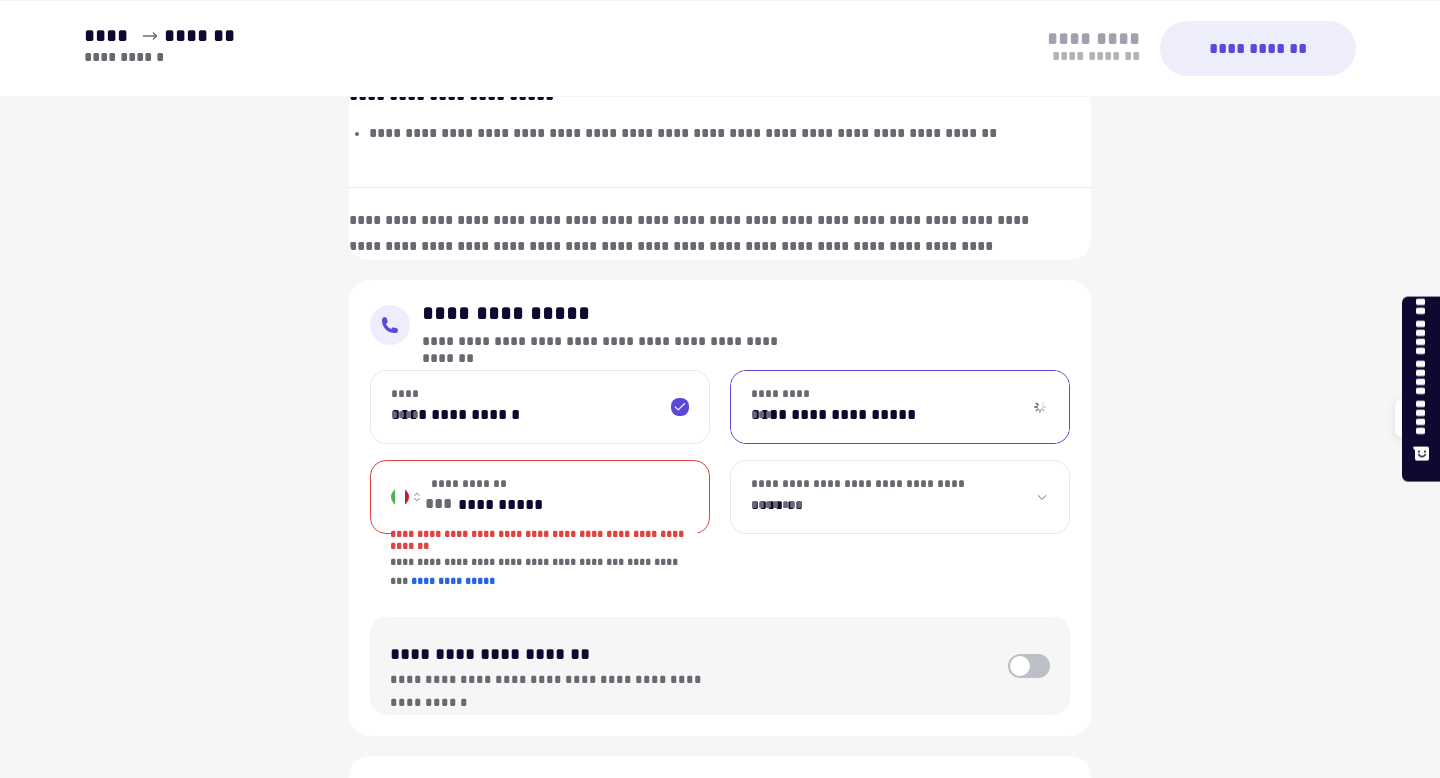 click on "**********" at bounding box center [571, 497] 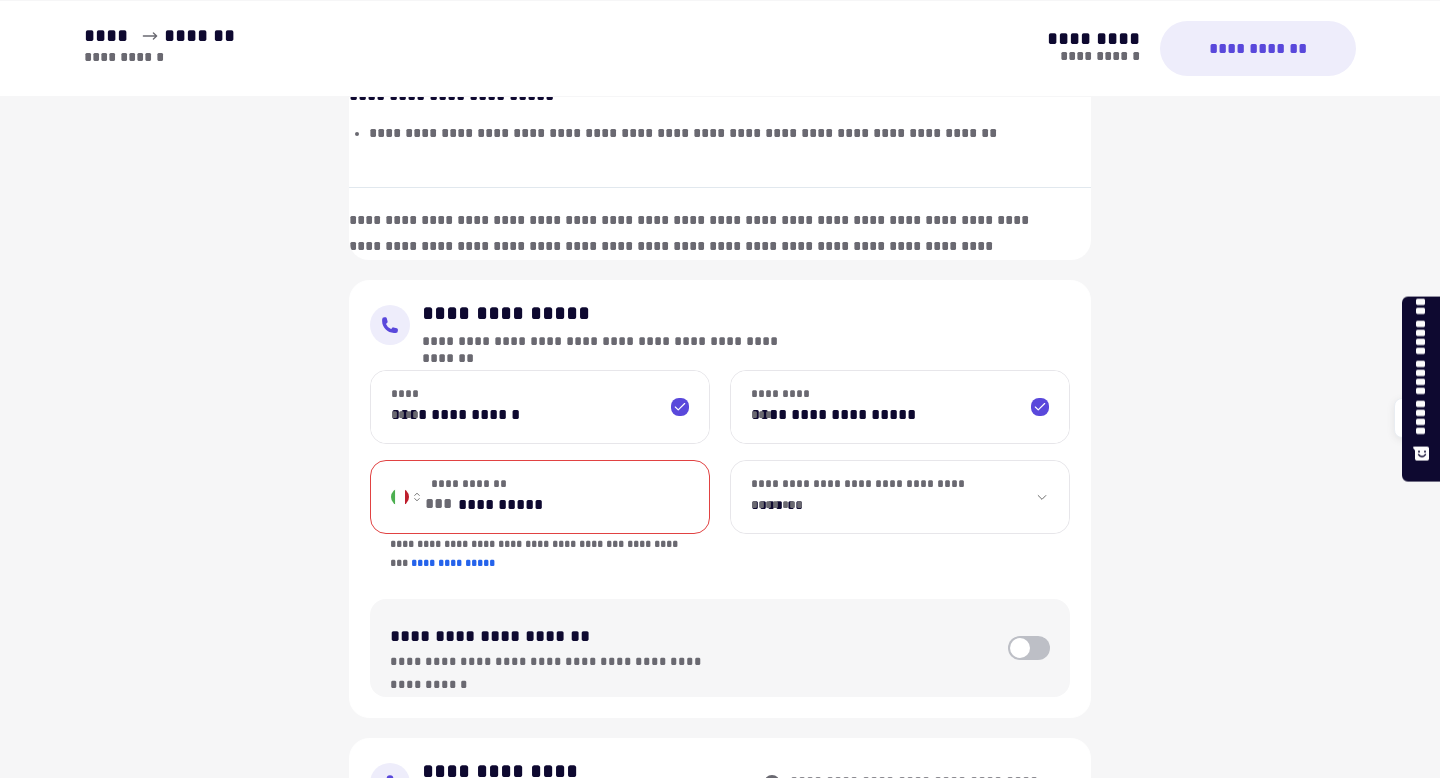 click on "**********" at bounding box center [540, 497] 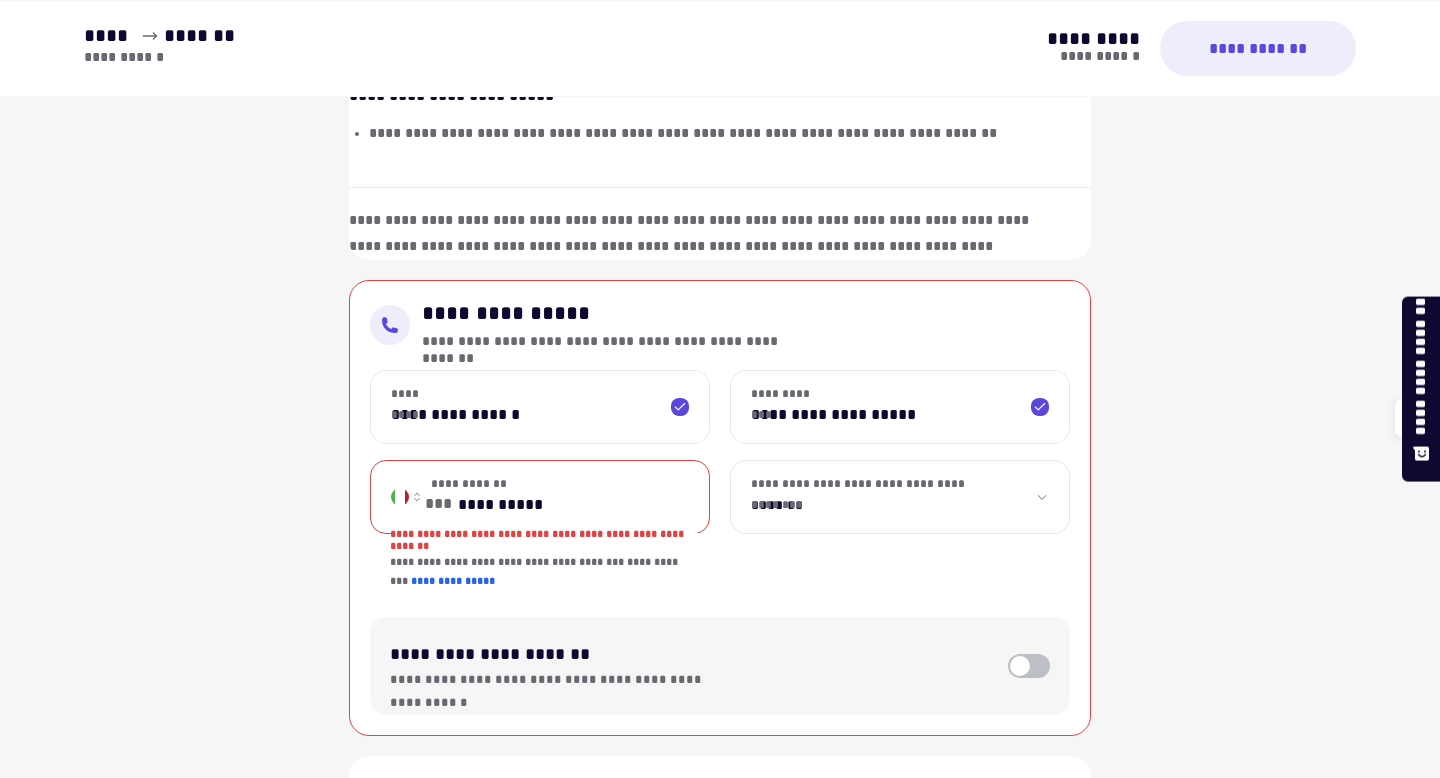 click on "**********" at bounding box center (540, 497) 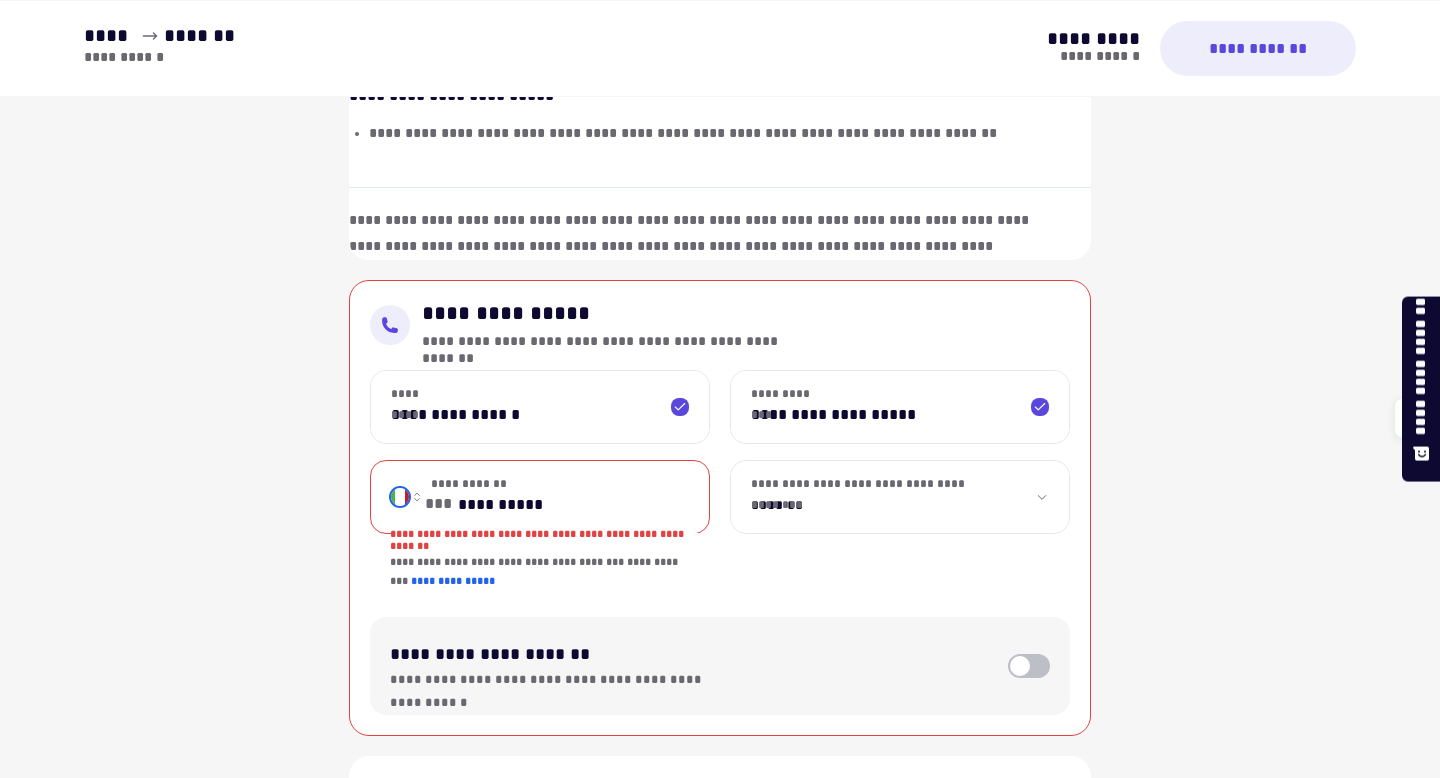 click on "**********" at bounding box center (406, 497) 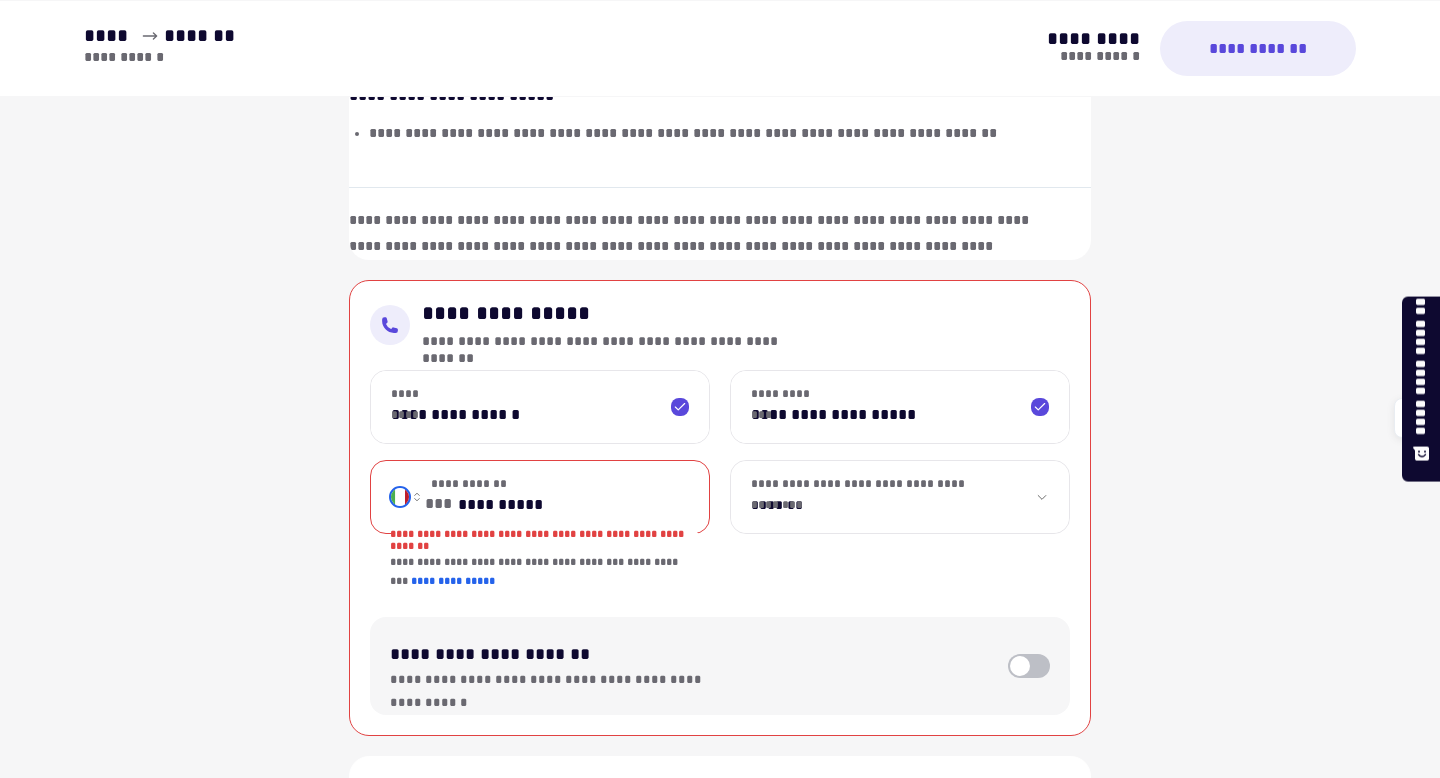 select on "**" 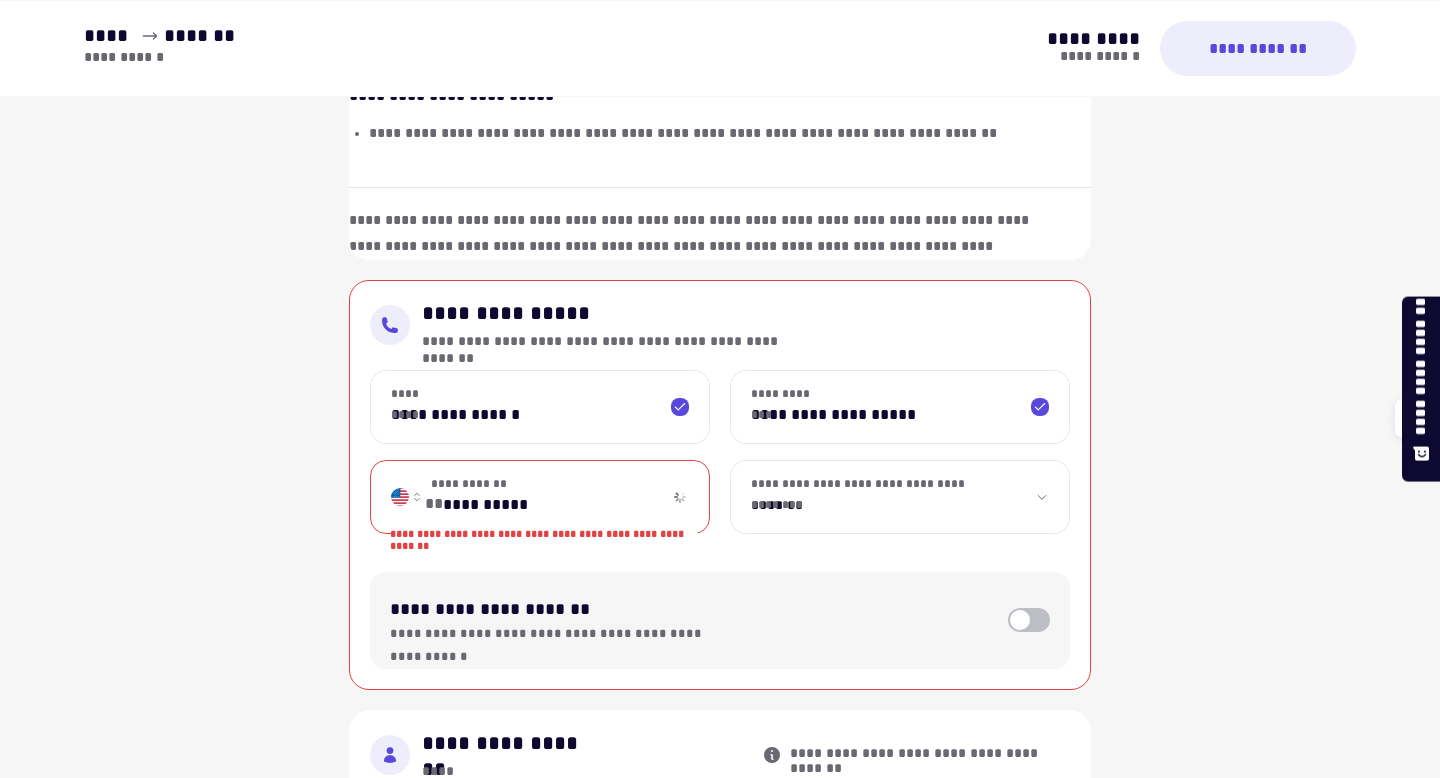 drag, startPoint x: 234, startPoint y: 568, endPoint x: 276, endPoint y: 566, distance: 42.047592 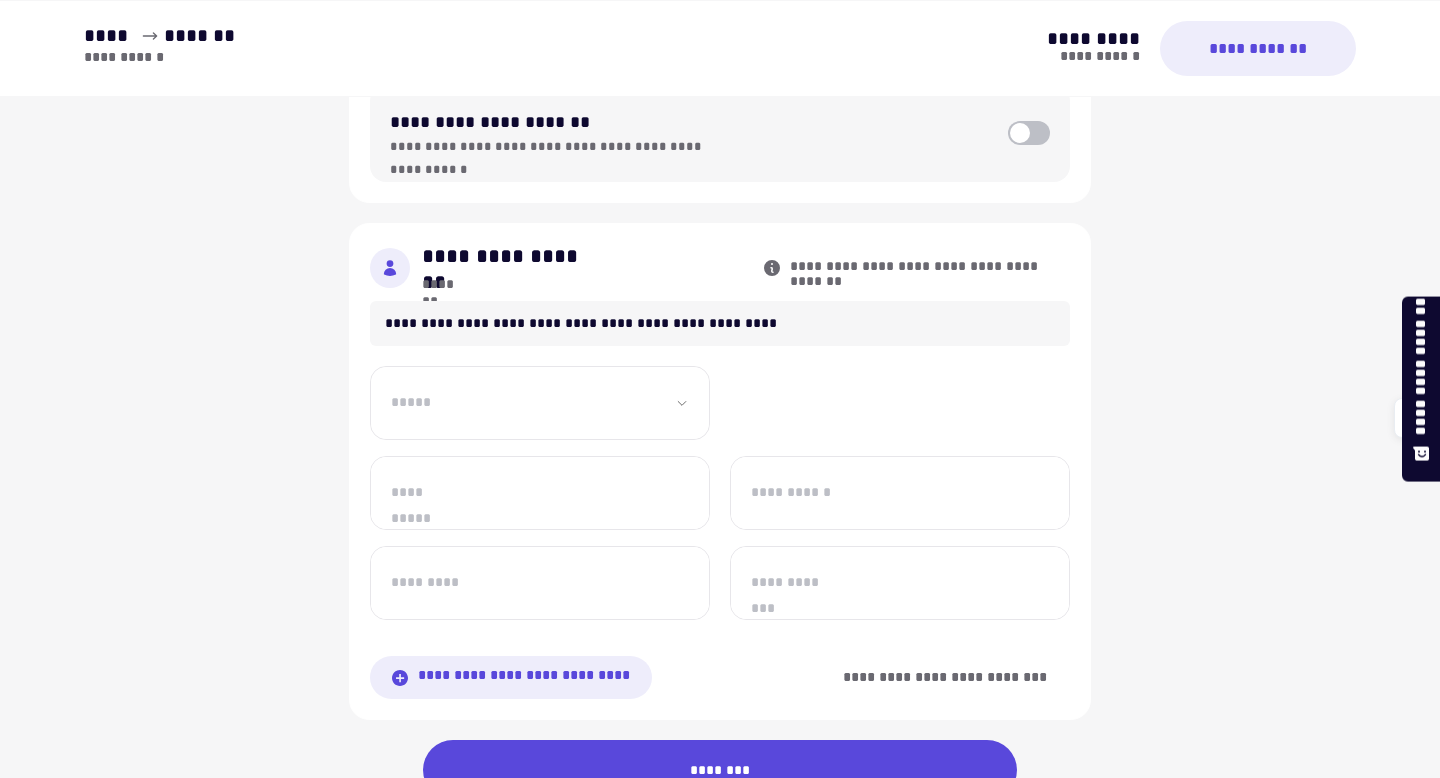scroll, scrollTop: 1190, scrollLeft: 0, axis: vertical 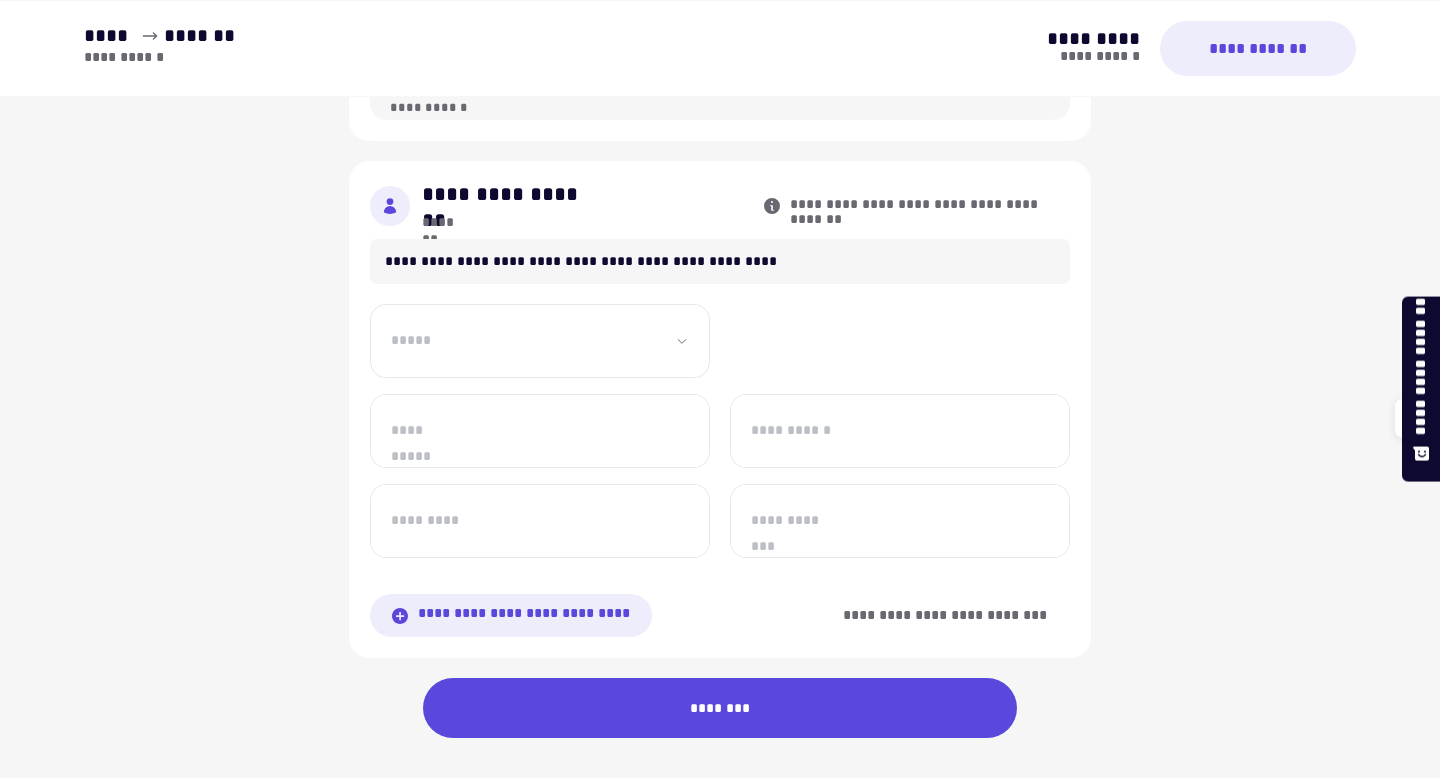 click on "**********" at bounding box center (540, 341) 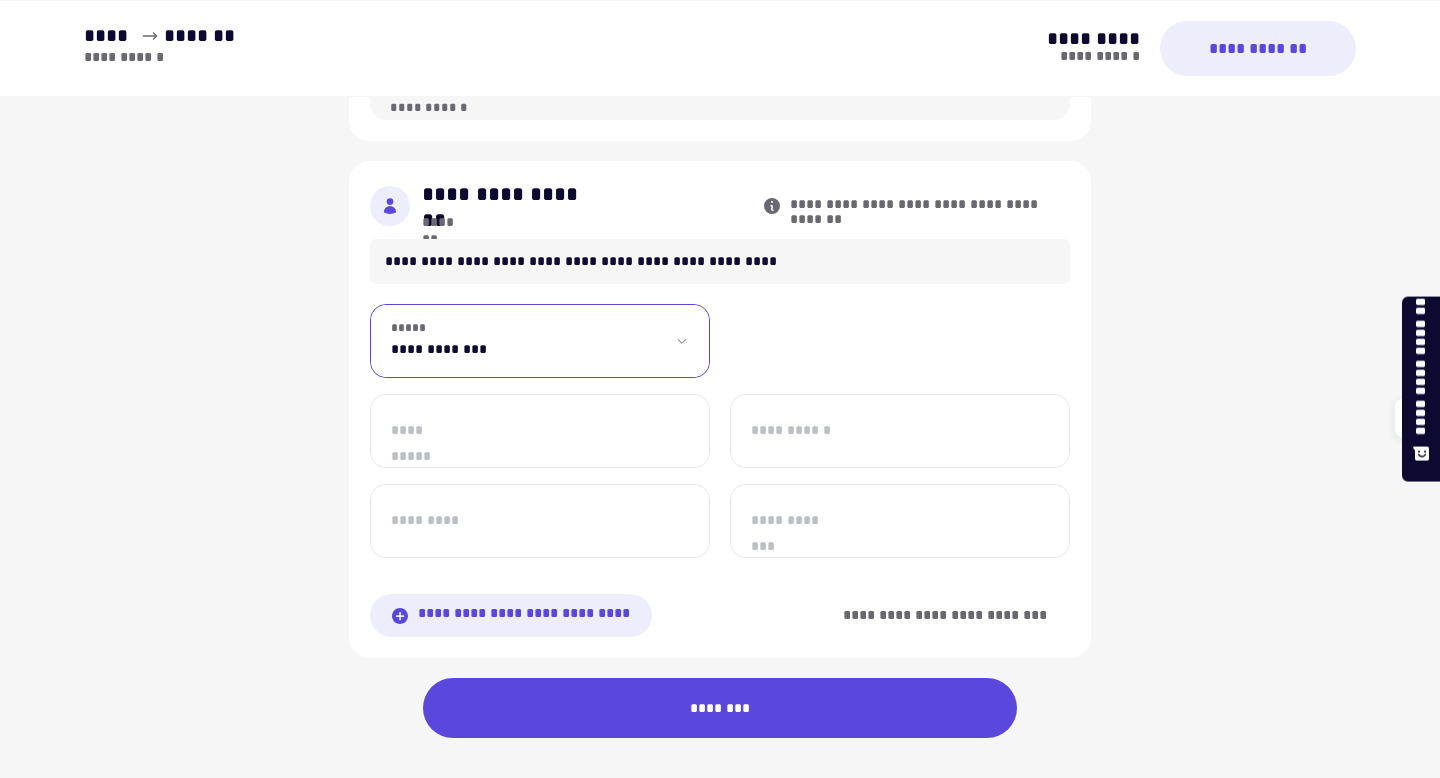 select on "**" 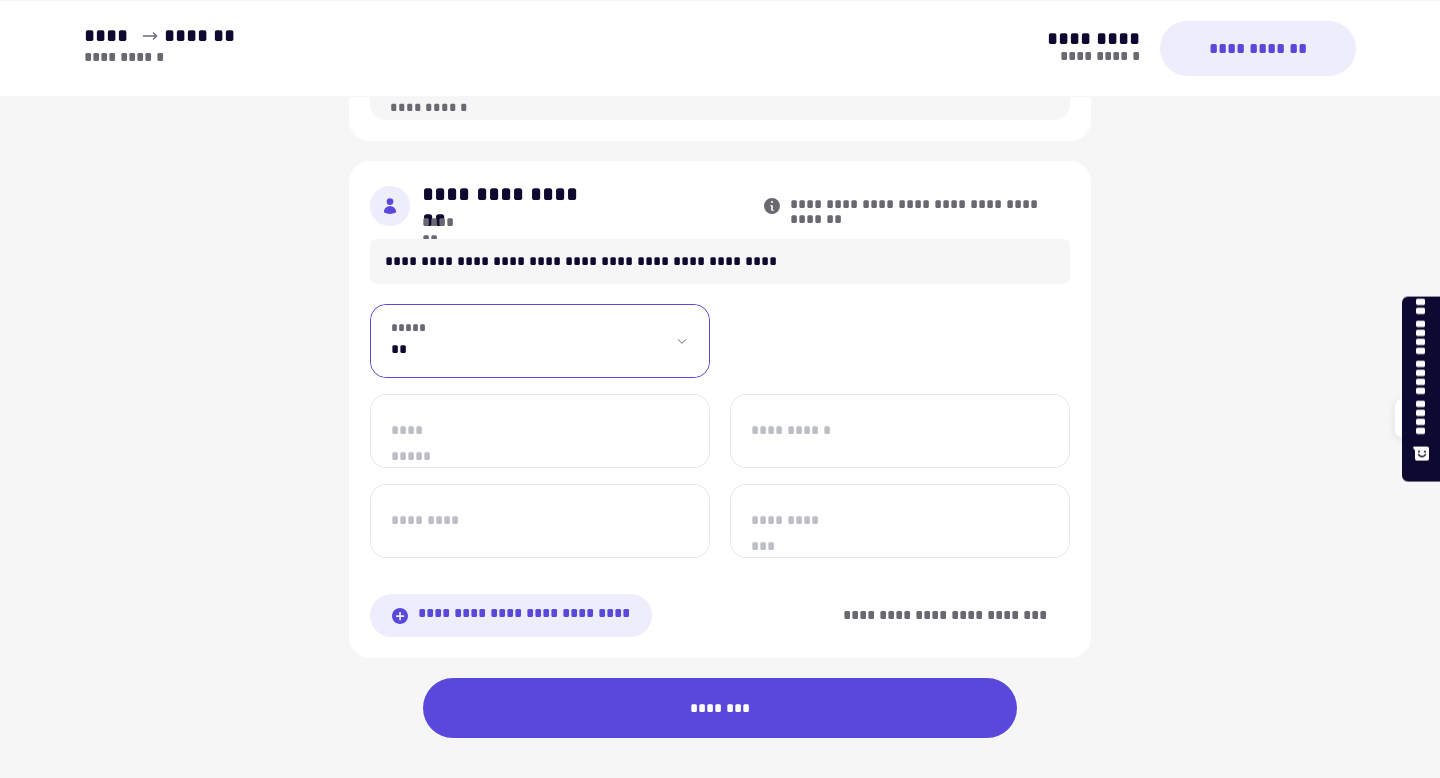 click on "**********" at bounding box center [540, 431] 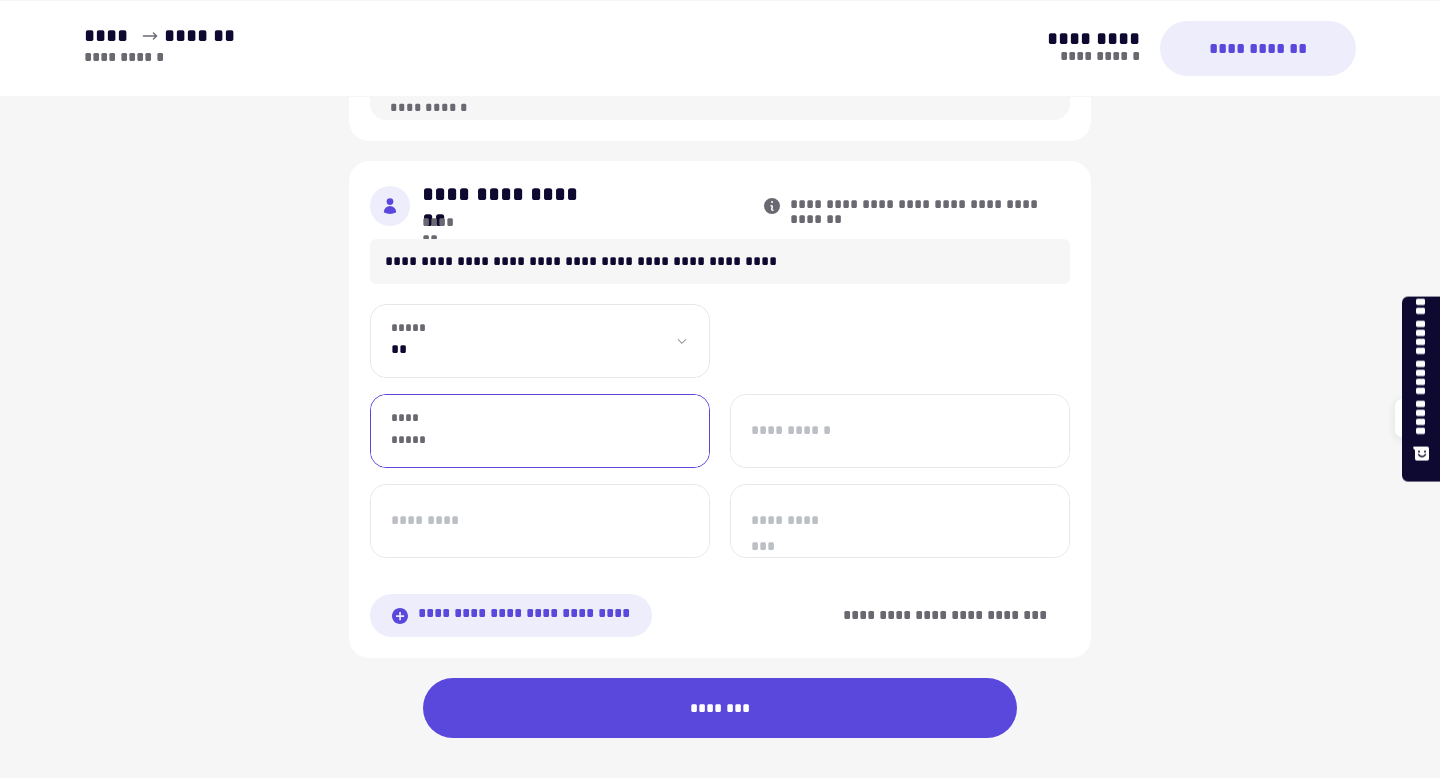type on "********" 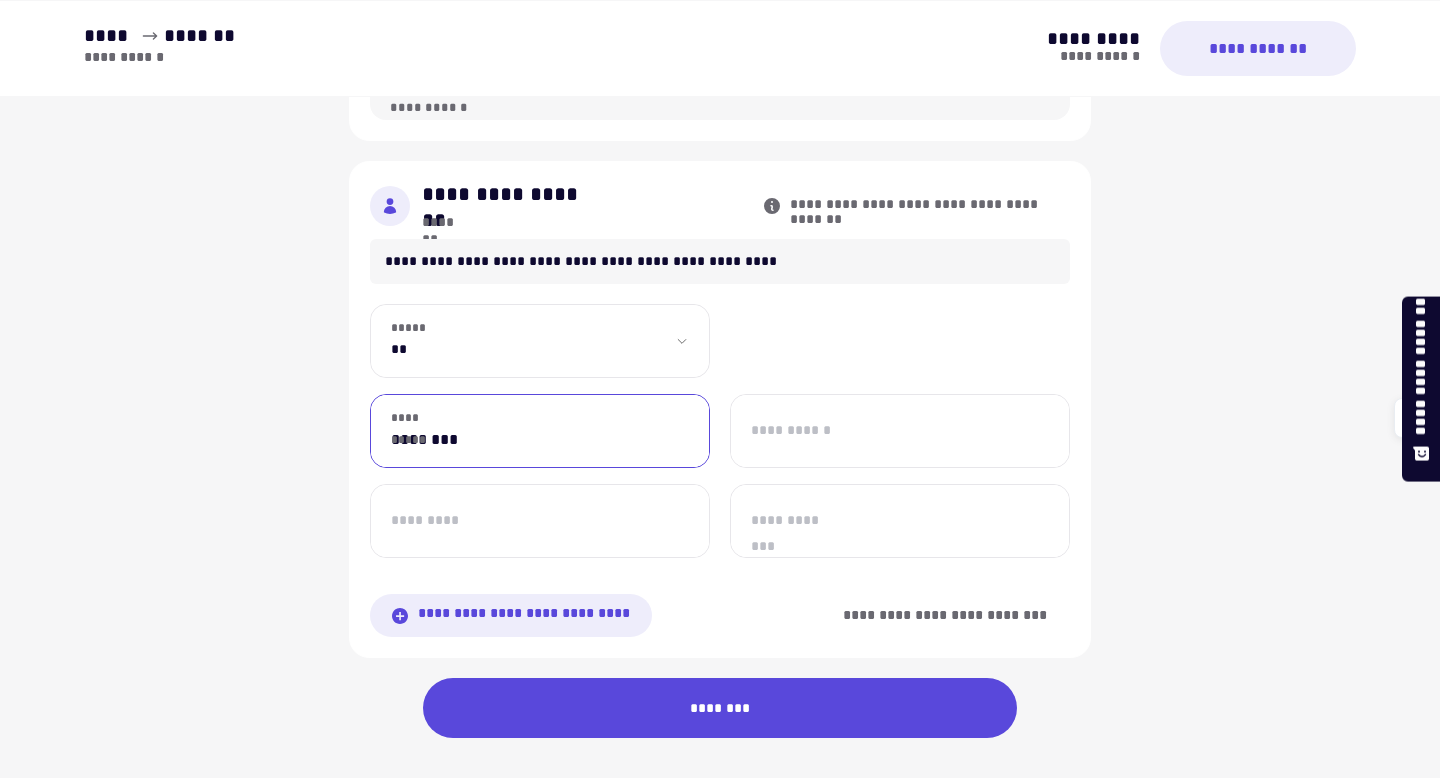 type on "*******" 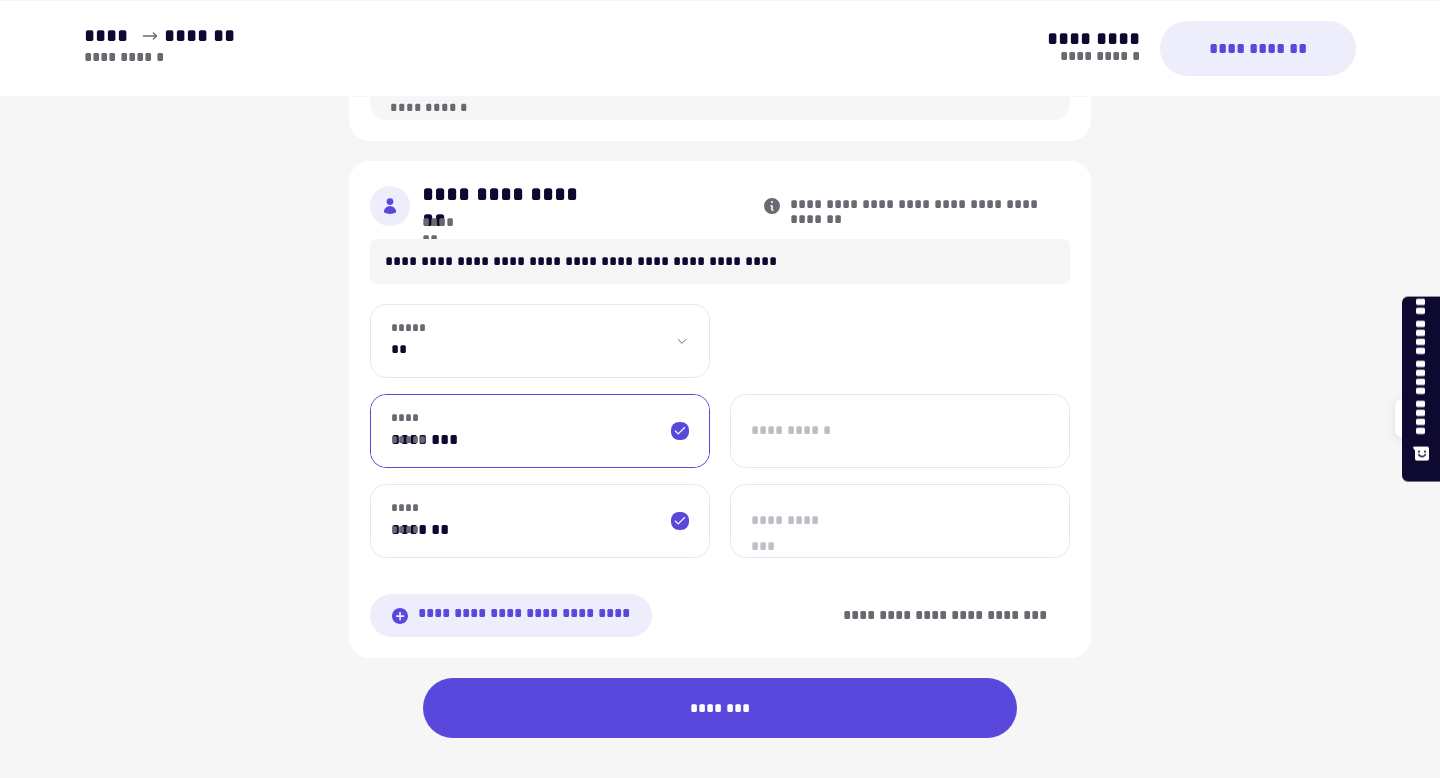 click on "**********" at bounding box center [900, 521] 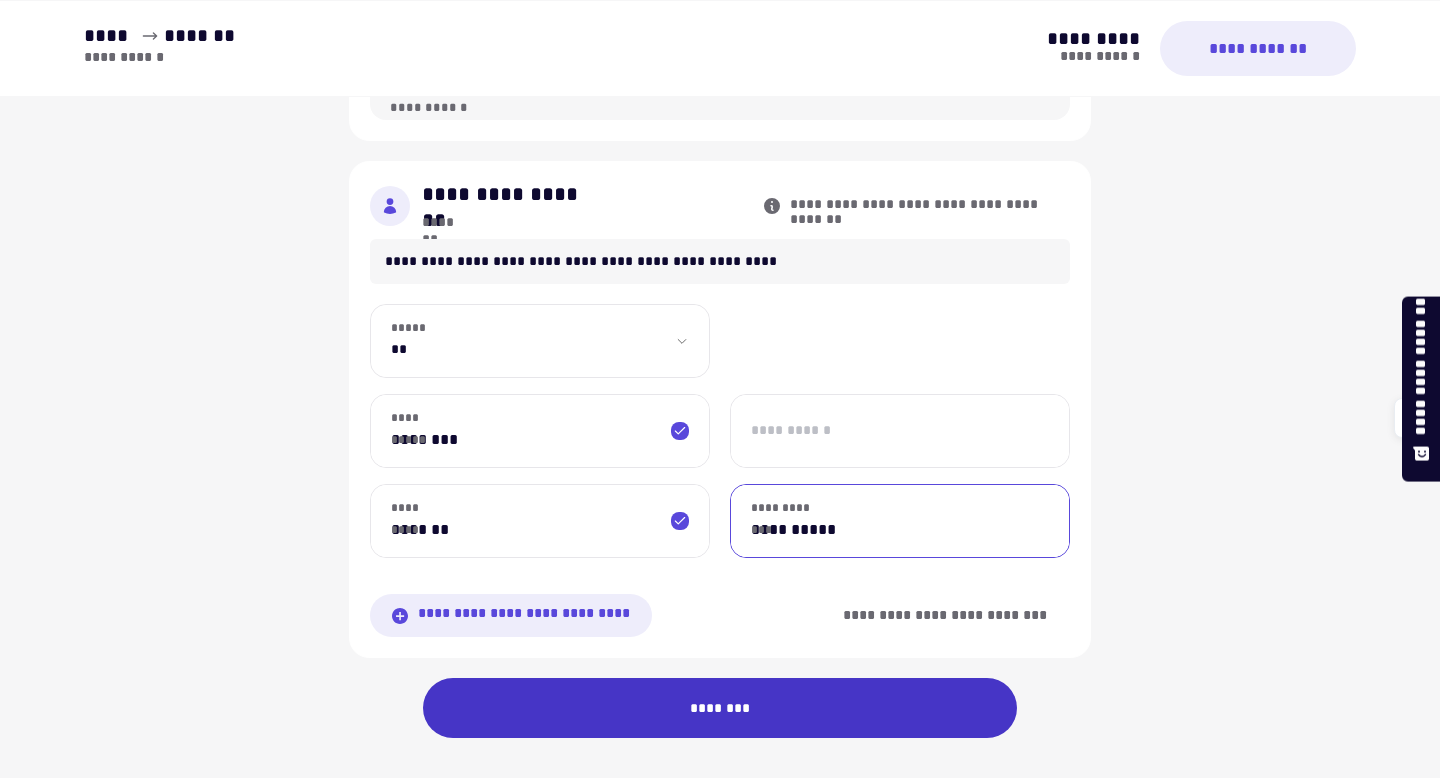 type on "**********" 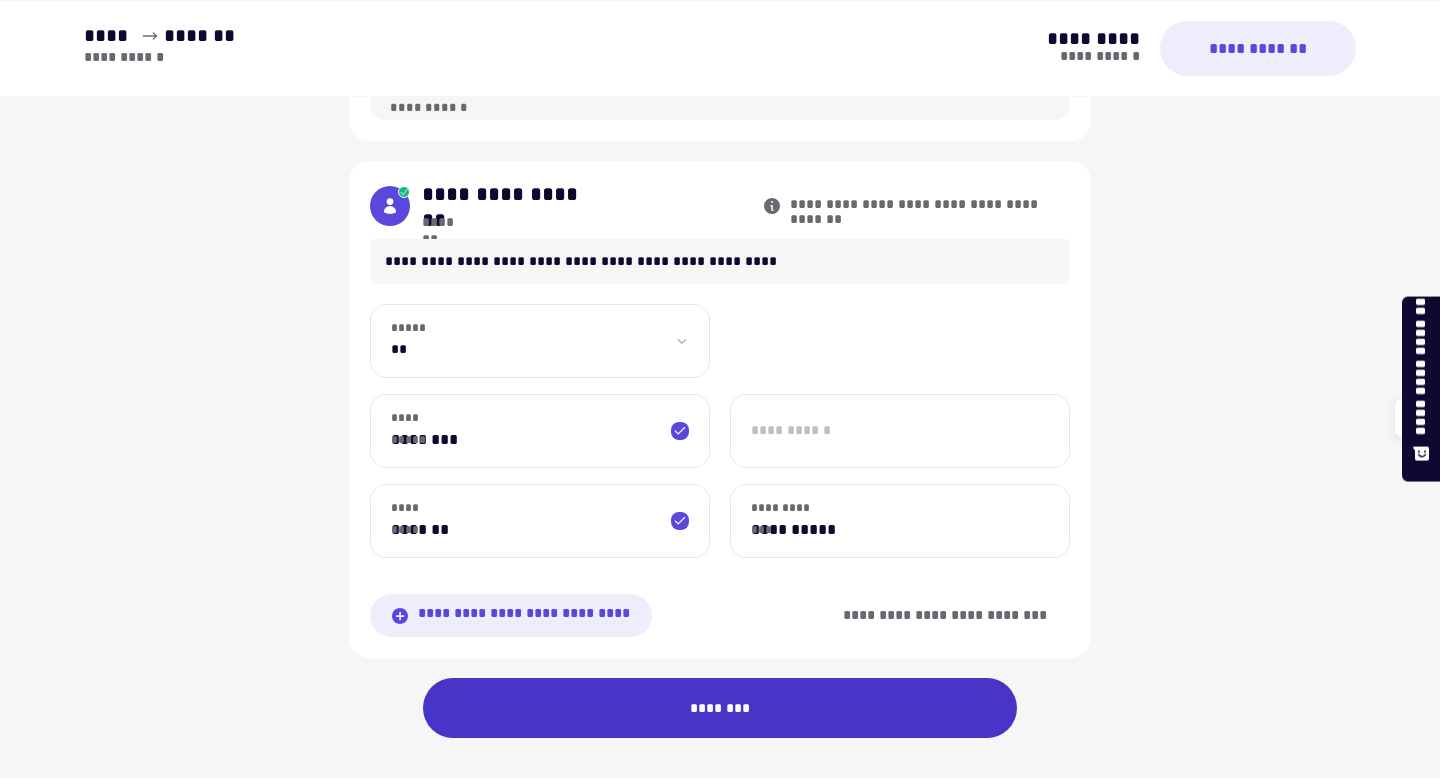 click on "********" at bounding box center [720, 708] 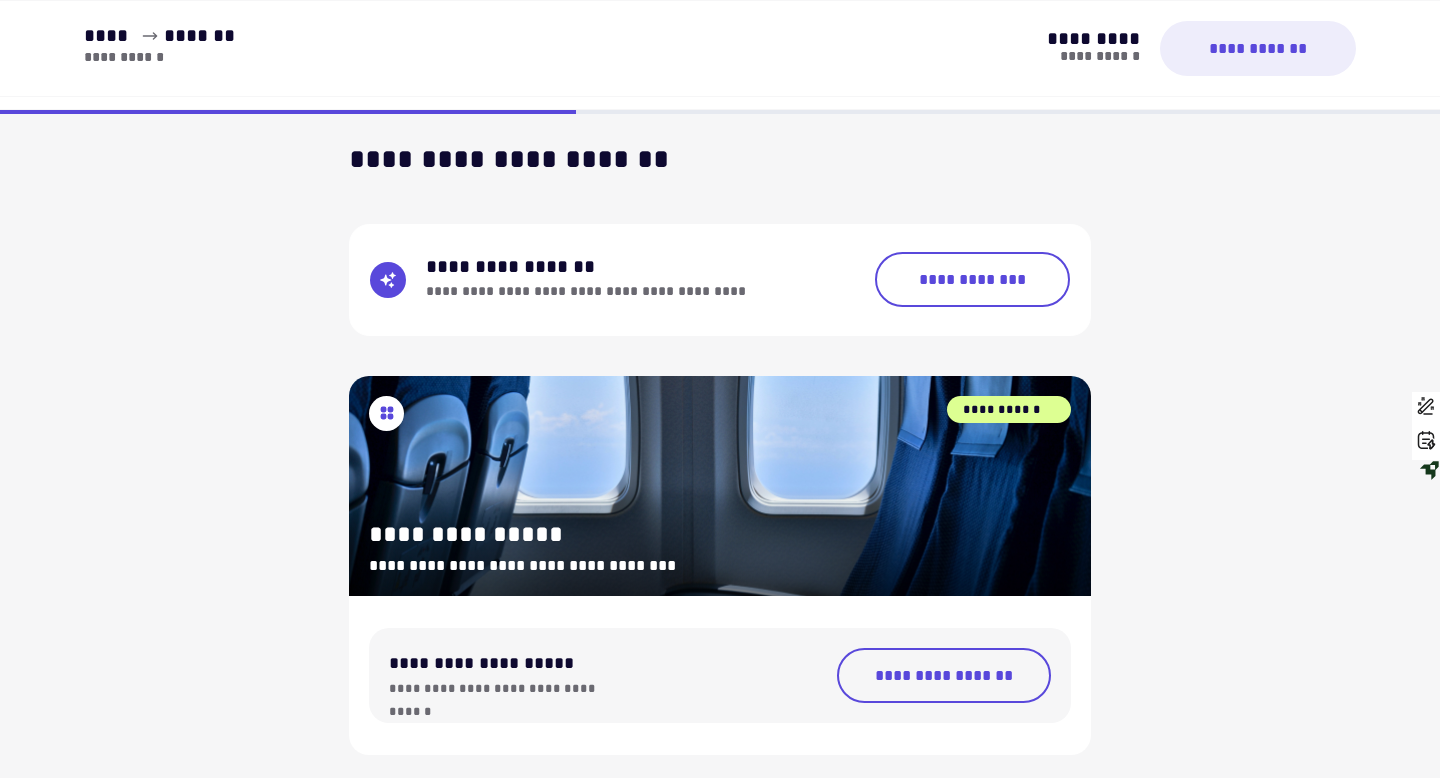 scroll, scrollTop: 45, scrollLeft: 0, axis: vertical 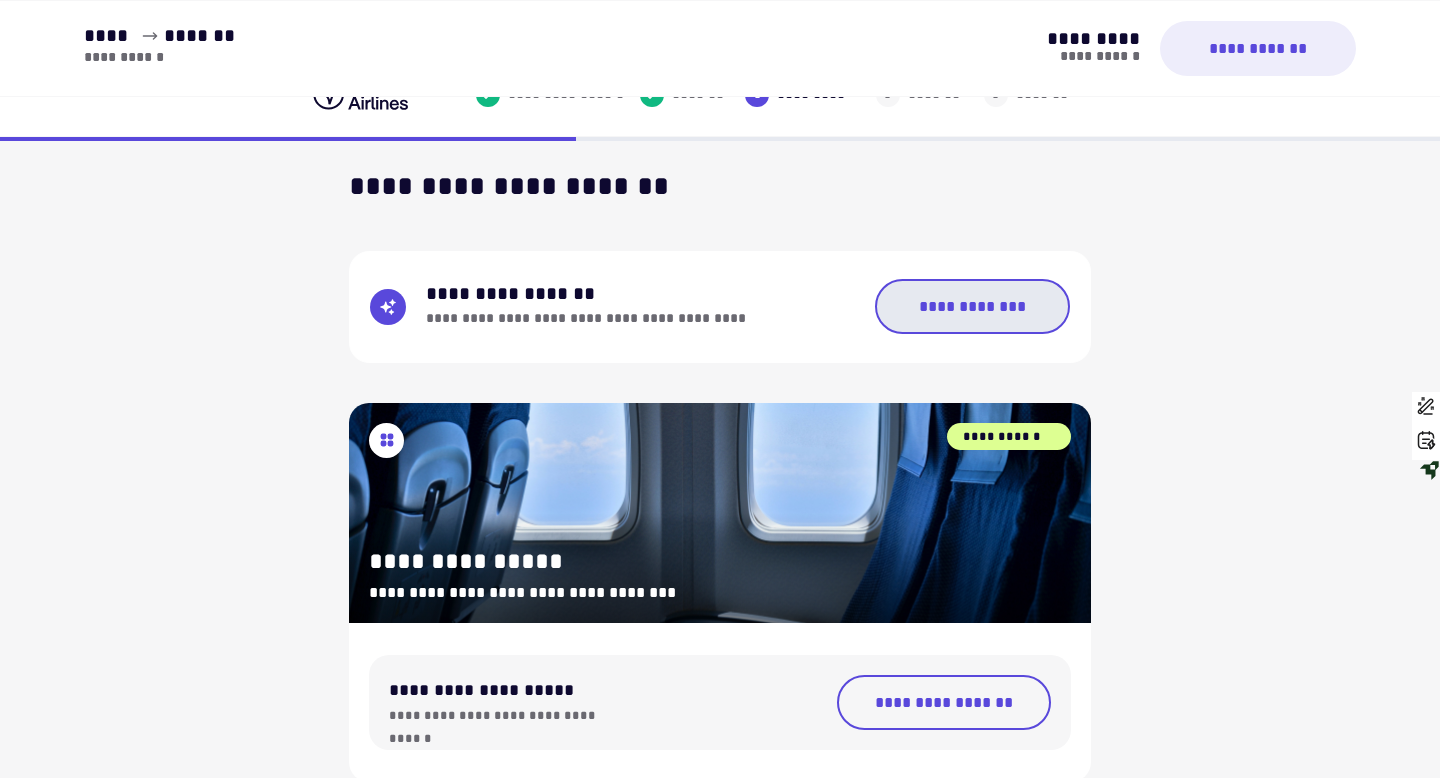 click on "**********" at bounding box center [972, 306] 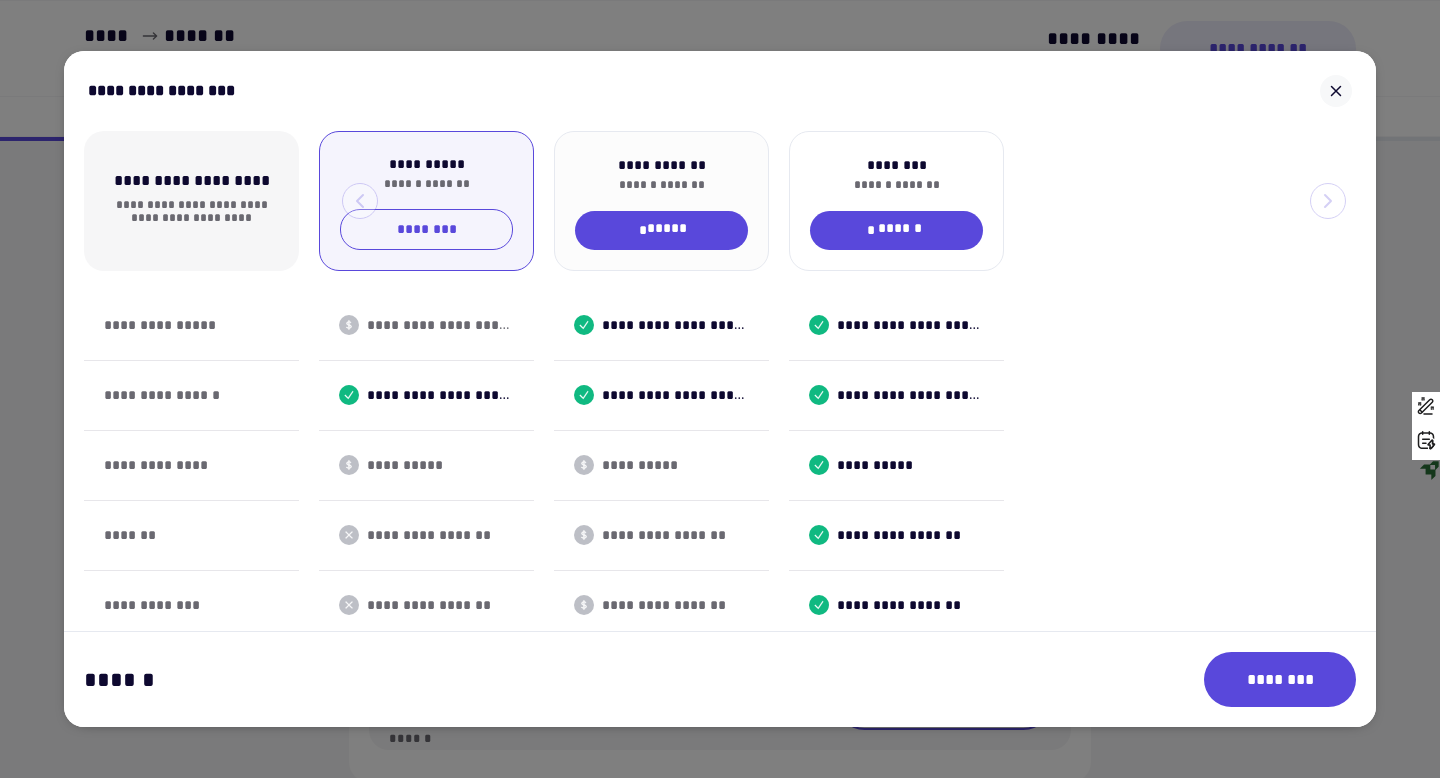 click on "* *****" at bounding box center (426, 229) 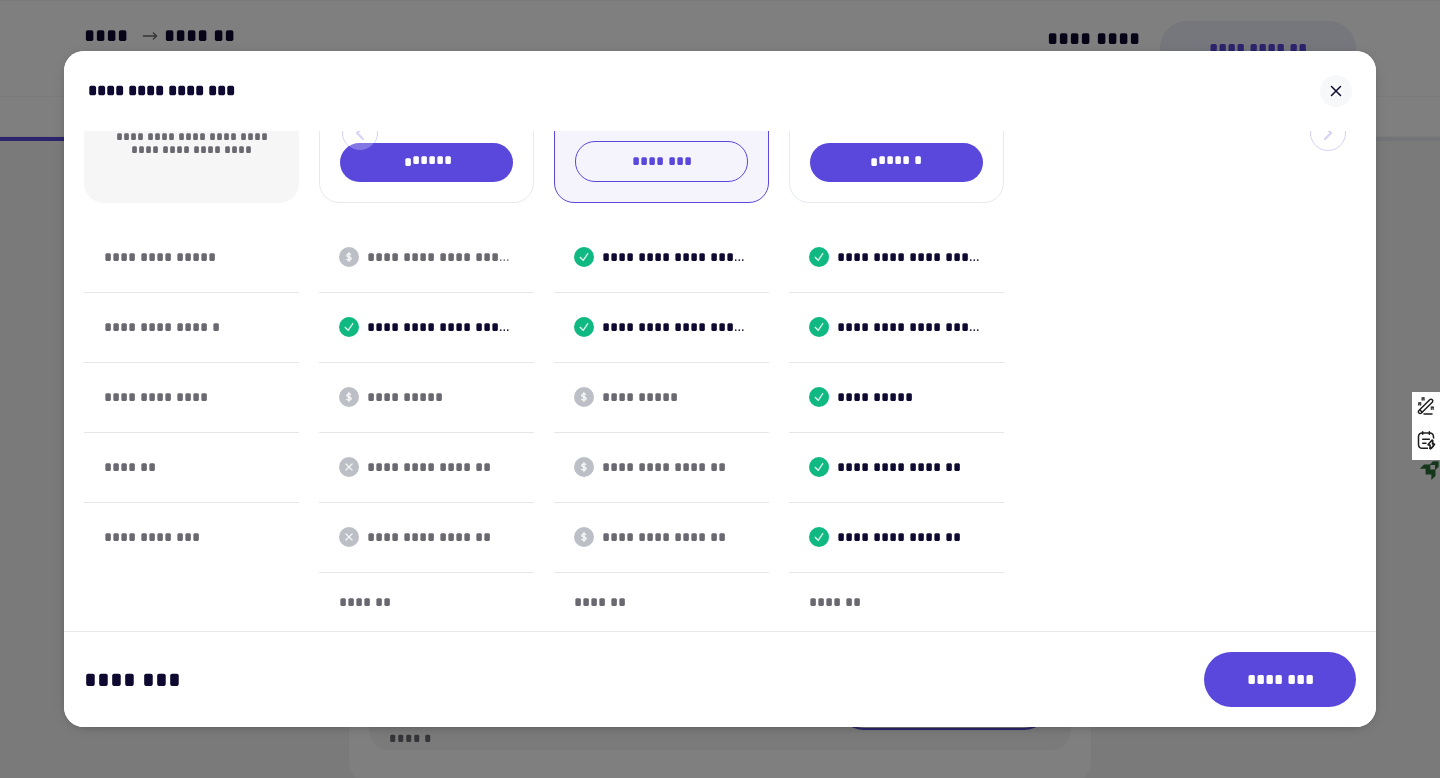 scroll, scrollTop: 0, scrollLeft: 0, axis: both 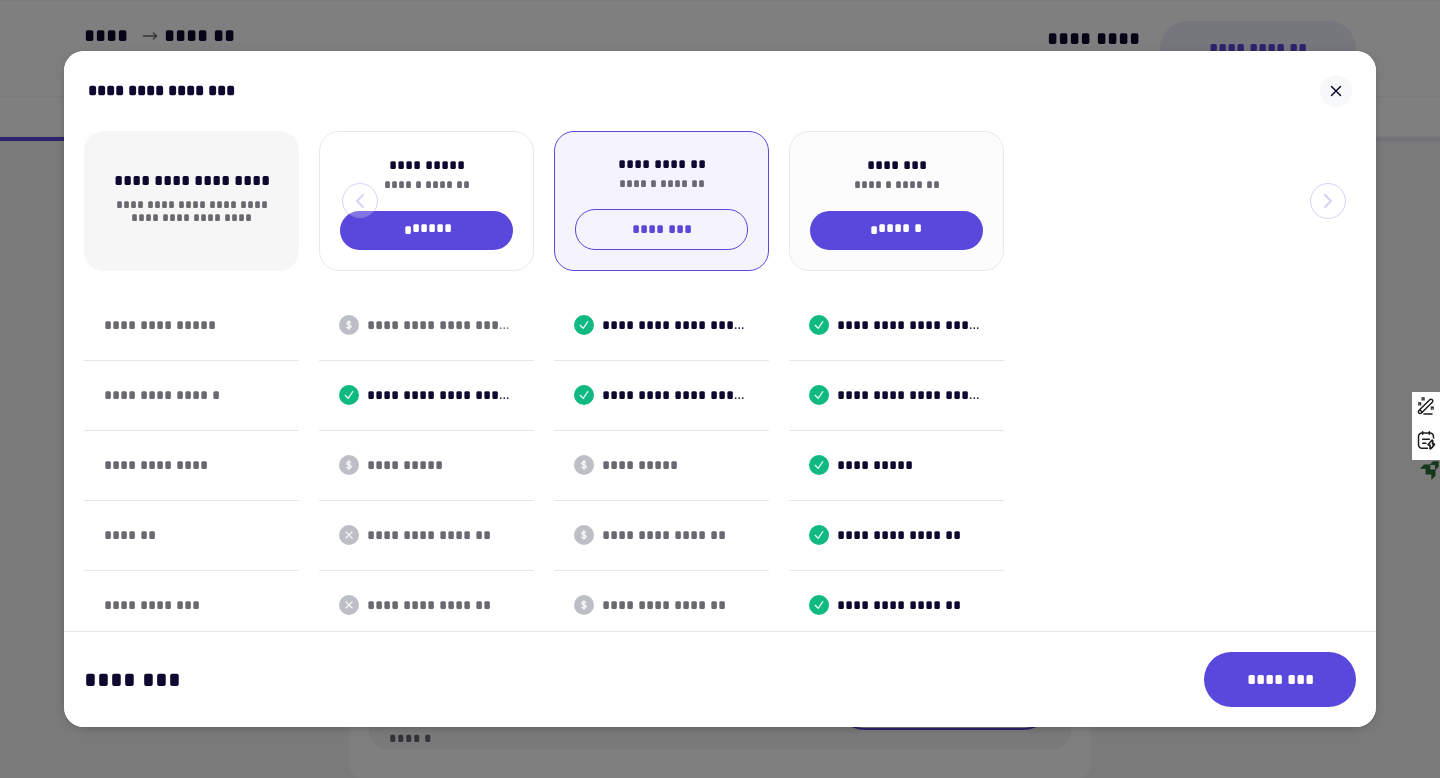 click on "* ******" at bounding box center (426, 230) 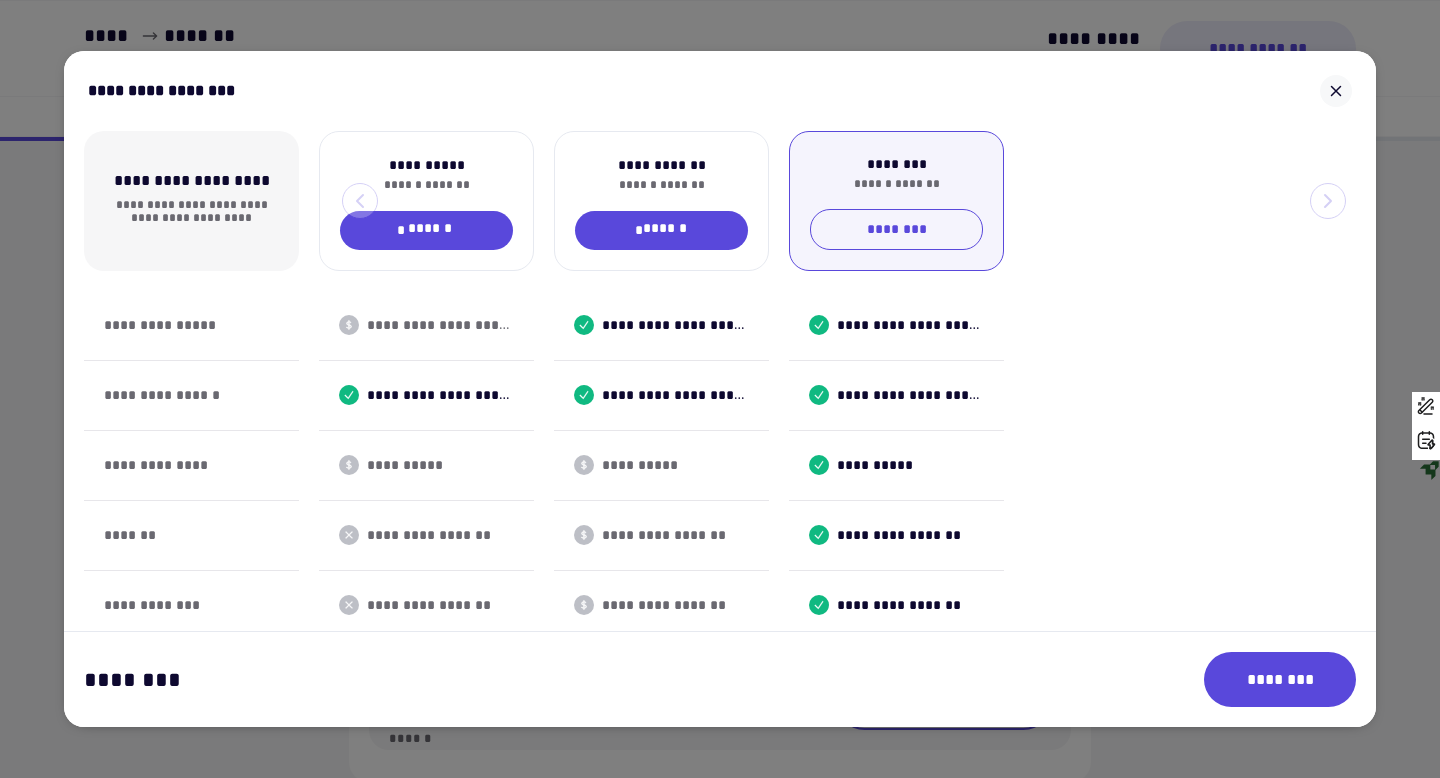 click on "********" at bounding box center (1280, 679) 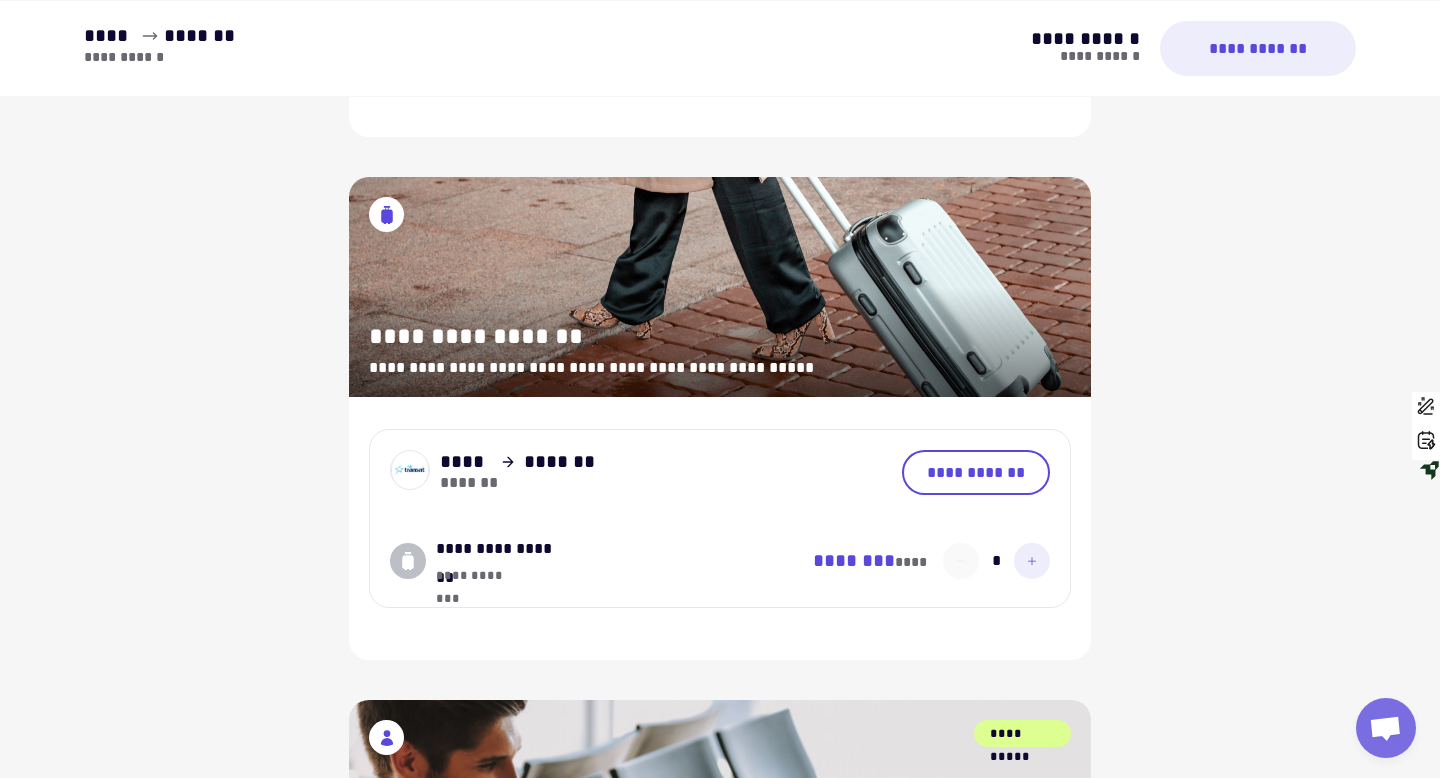 scroll, scrollTop: 771, scrollLeft: 0, axis: vertical 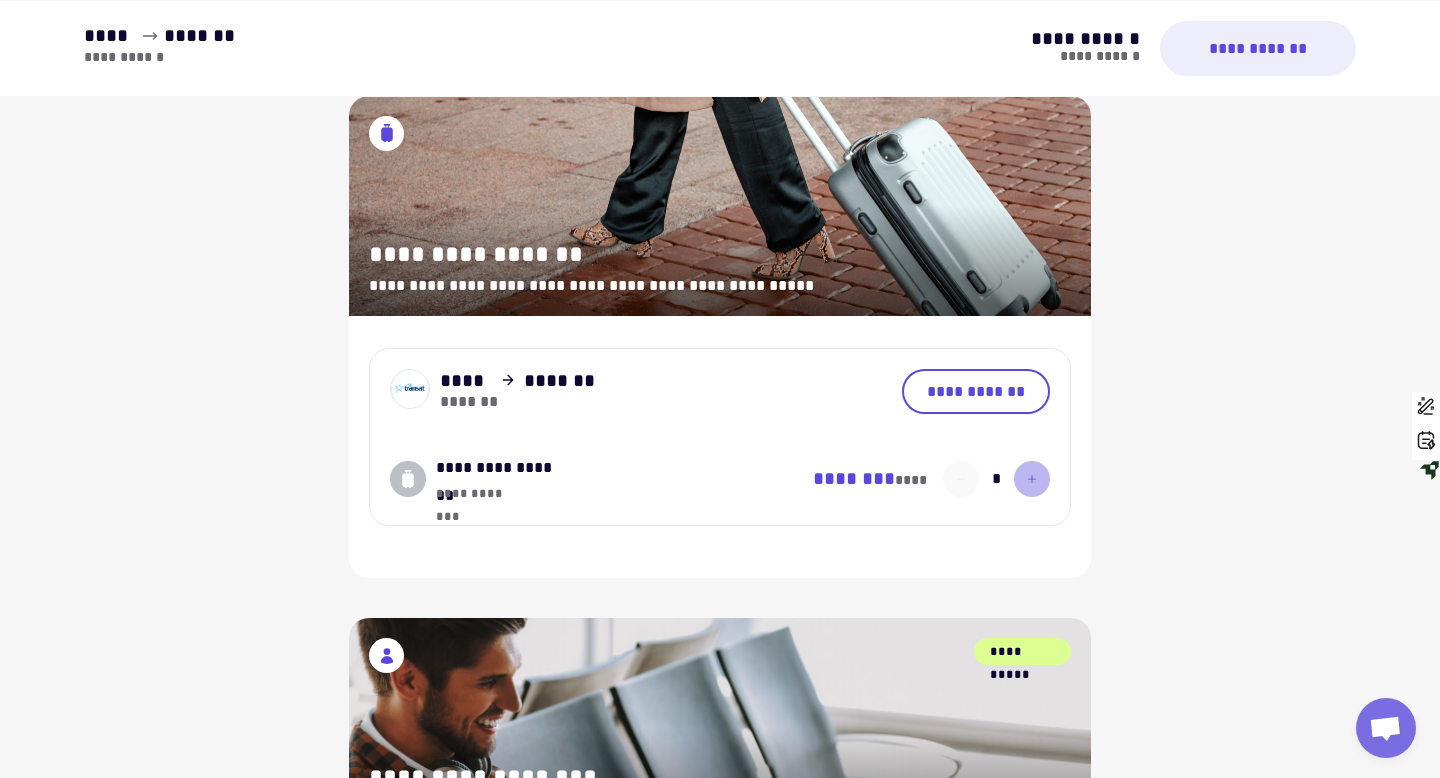 click at bounding box center (1032, 479) 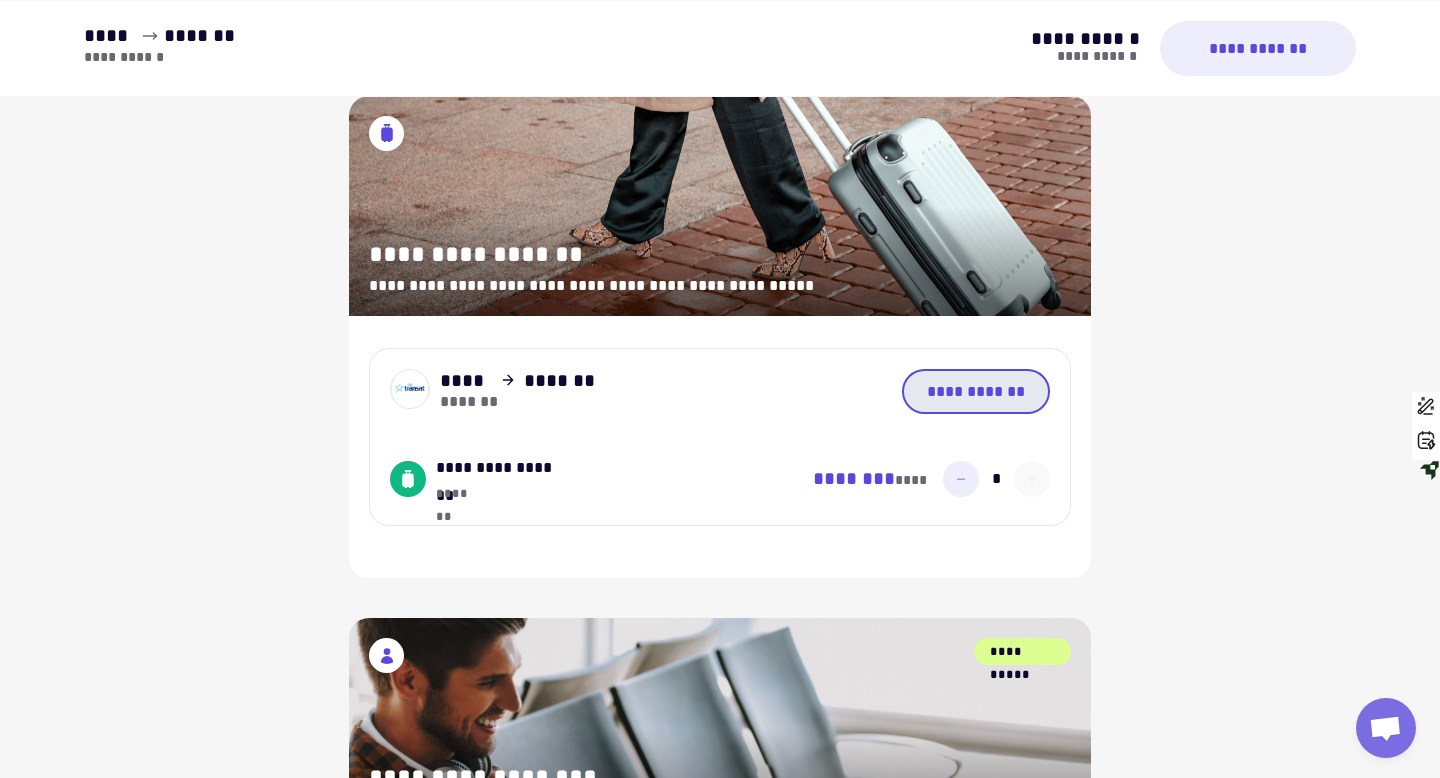 click on "**********" at bounding box center (976, 391) 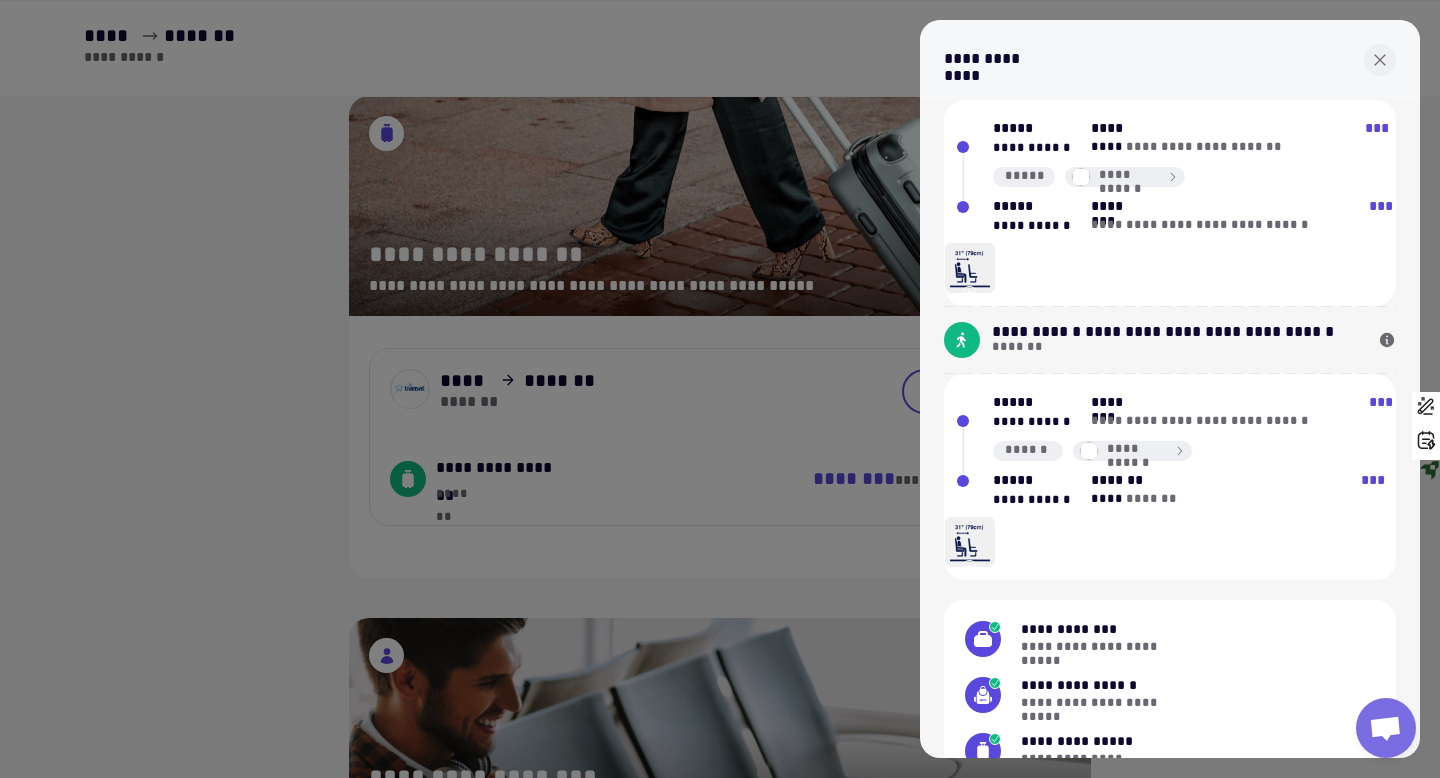 scroll, scrollTop: 204, scrollLeft: 0, axis: vertical 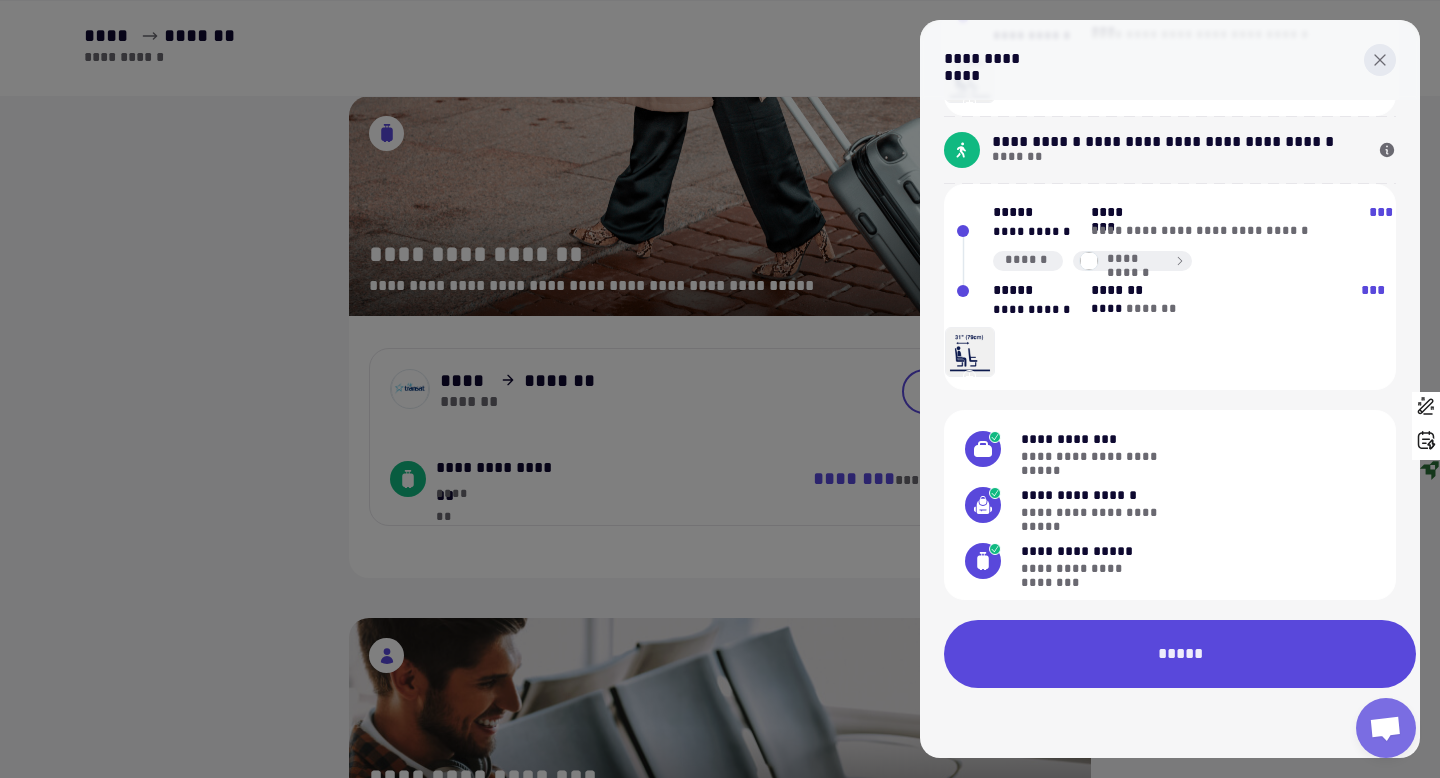 click at bounding box center (1380, 60) 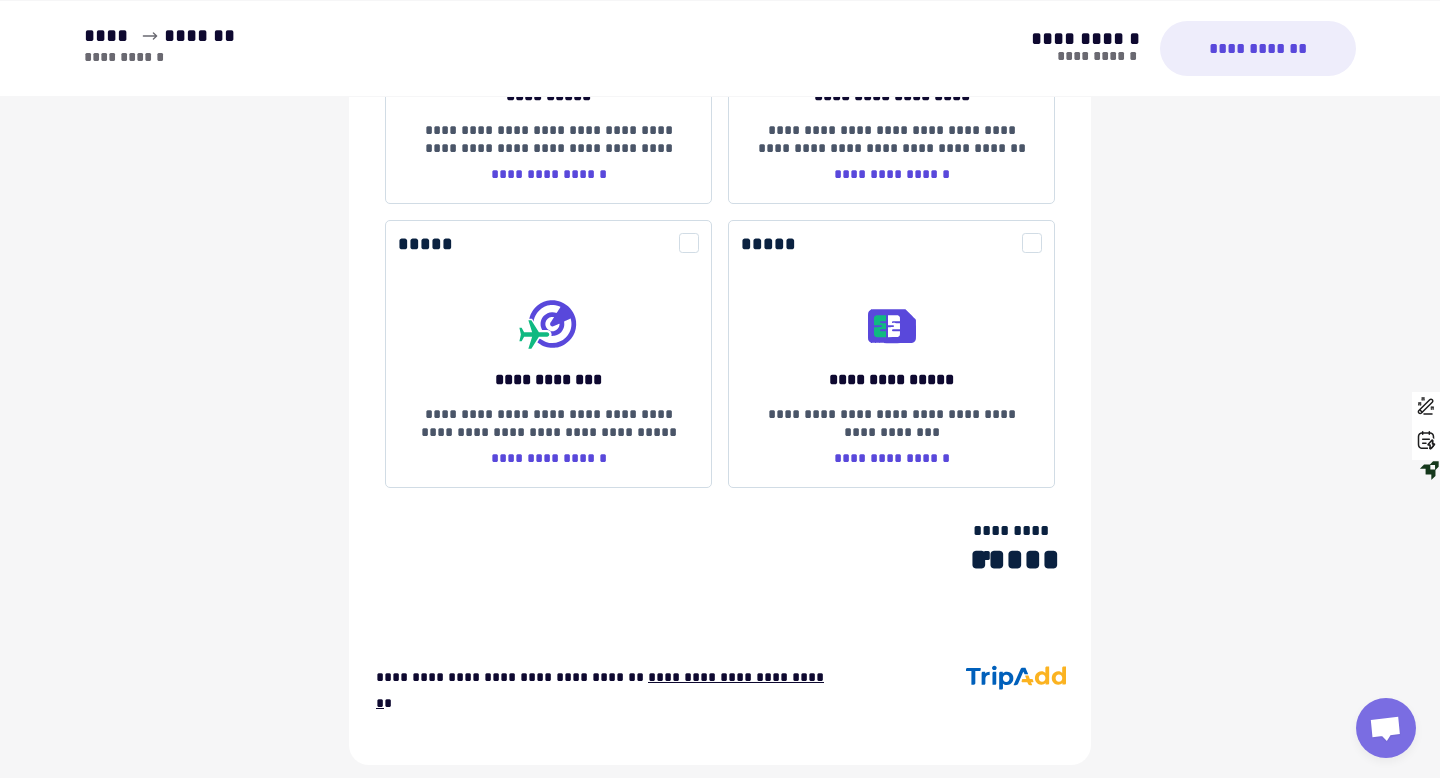 scroll, scrollTop: 2542, scrollLeft: 0, axis: vertical 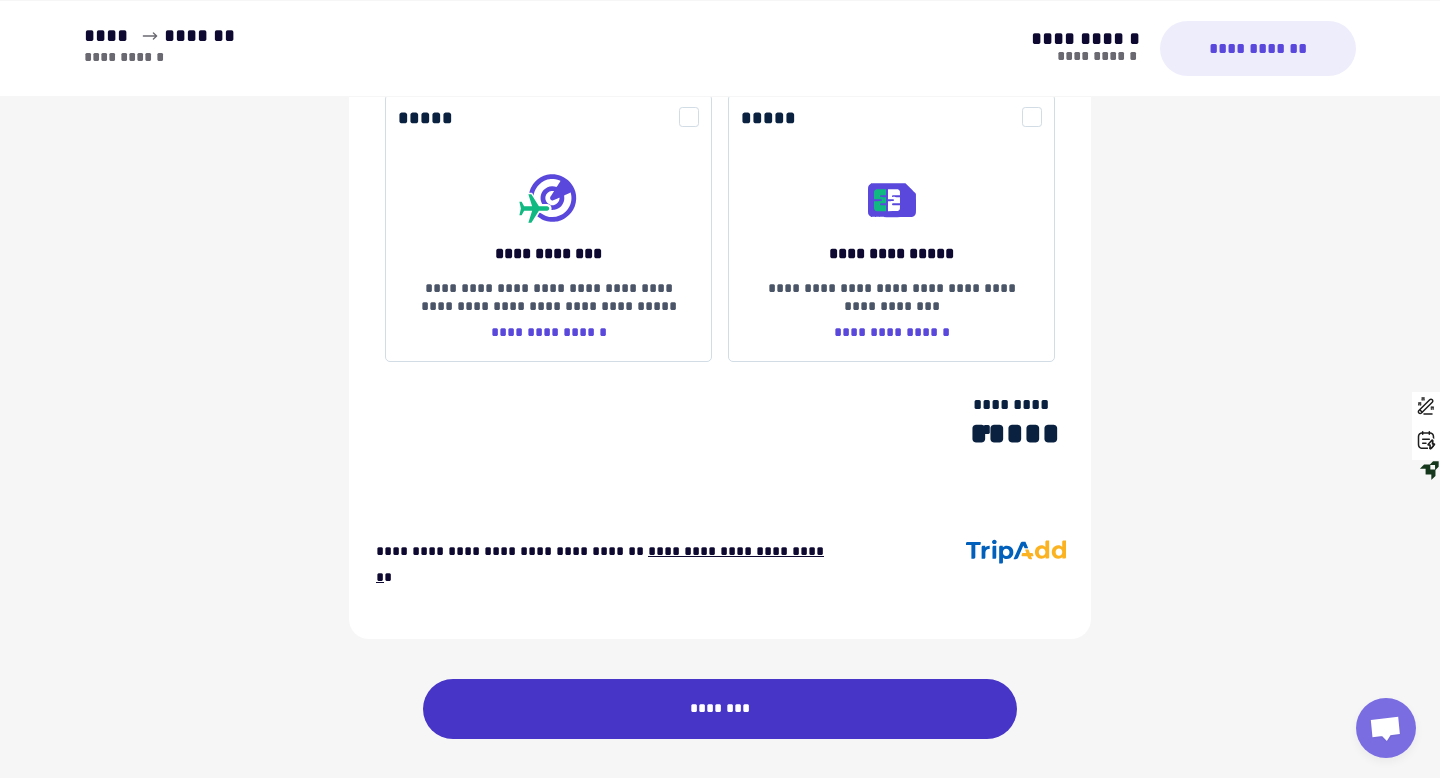 click on "********" at bounding box center (720, 709) 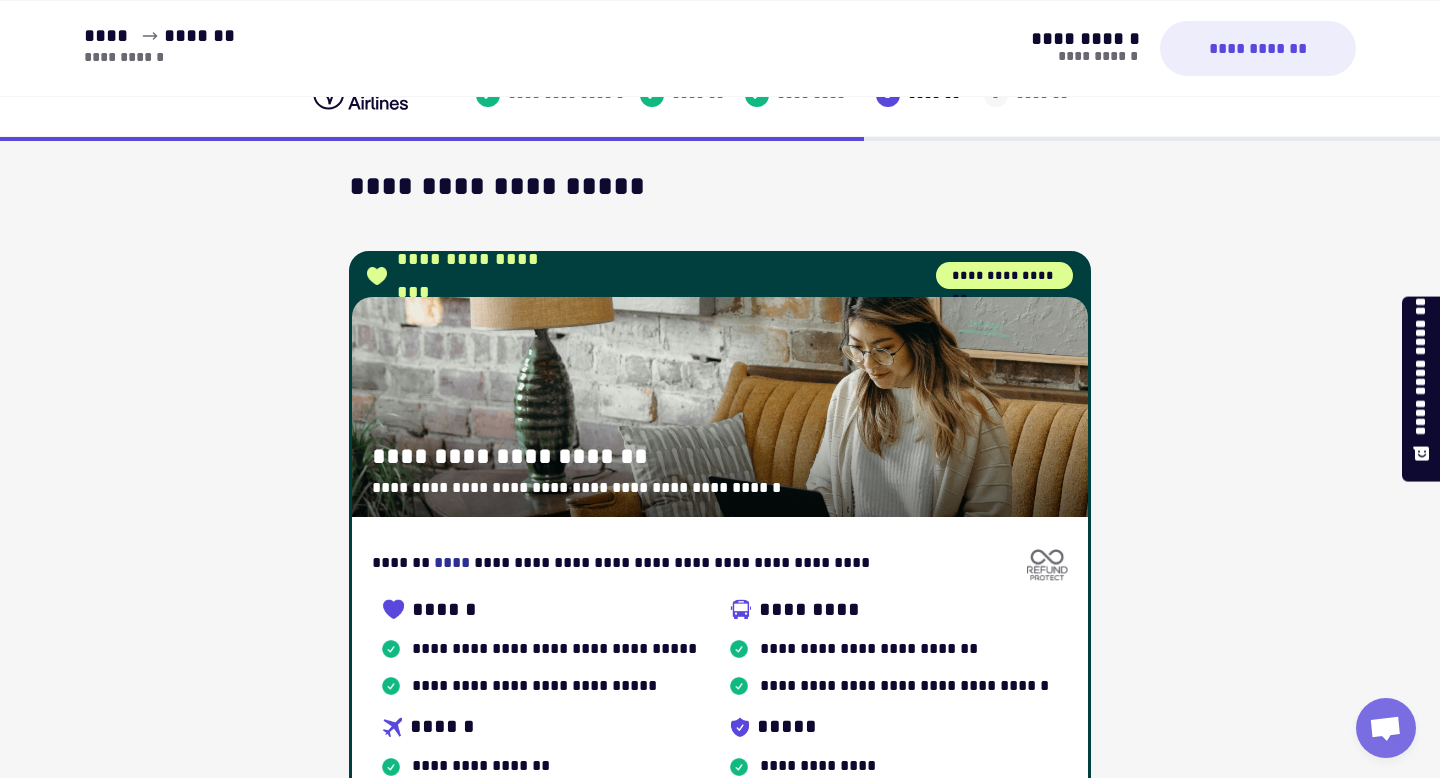 scroll, scrollTop: 0, scrollLeft: 0, axis: both 